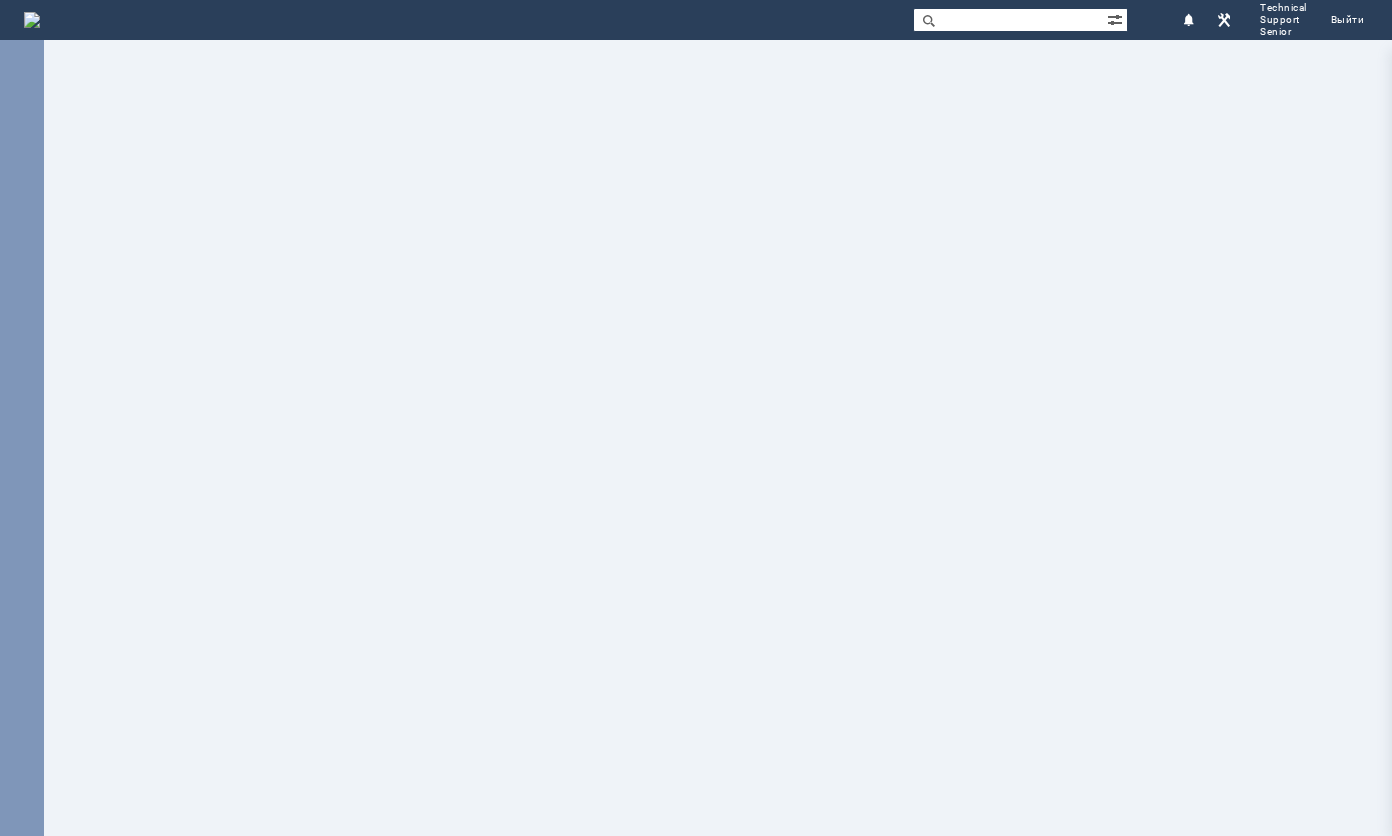 scroll, scrollTop: 0, scrollLeft: 0, axis: both 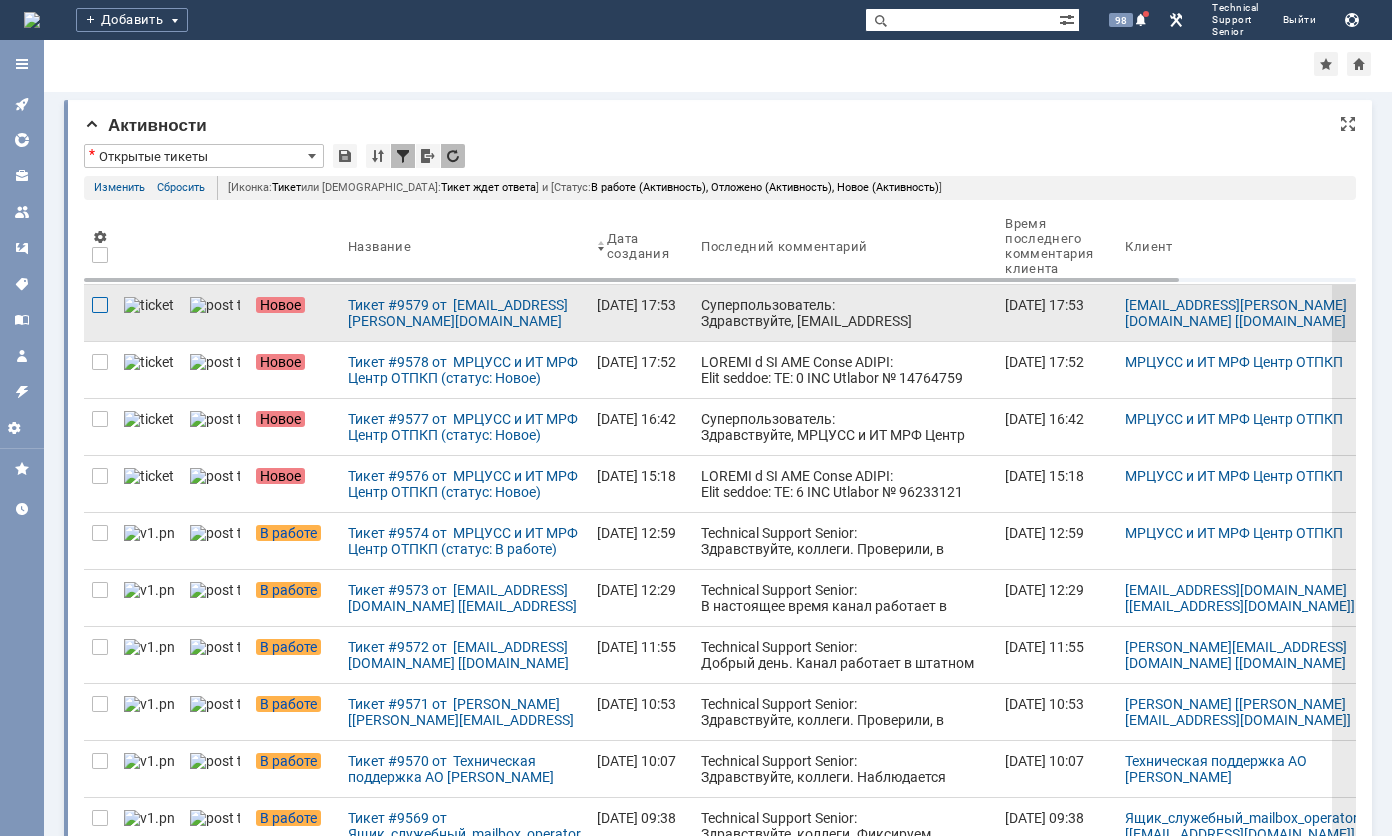 click at bounding box center [100, 305] 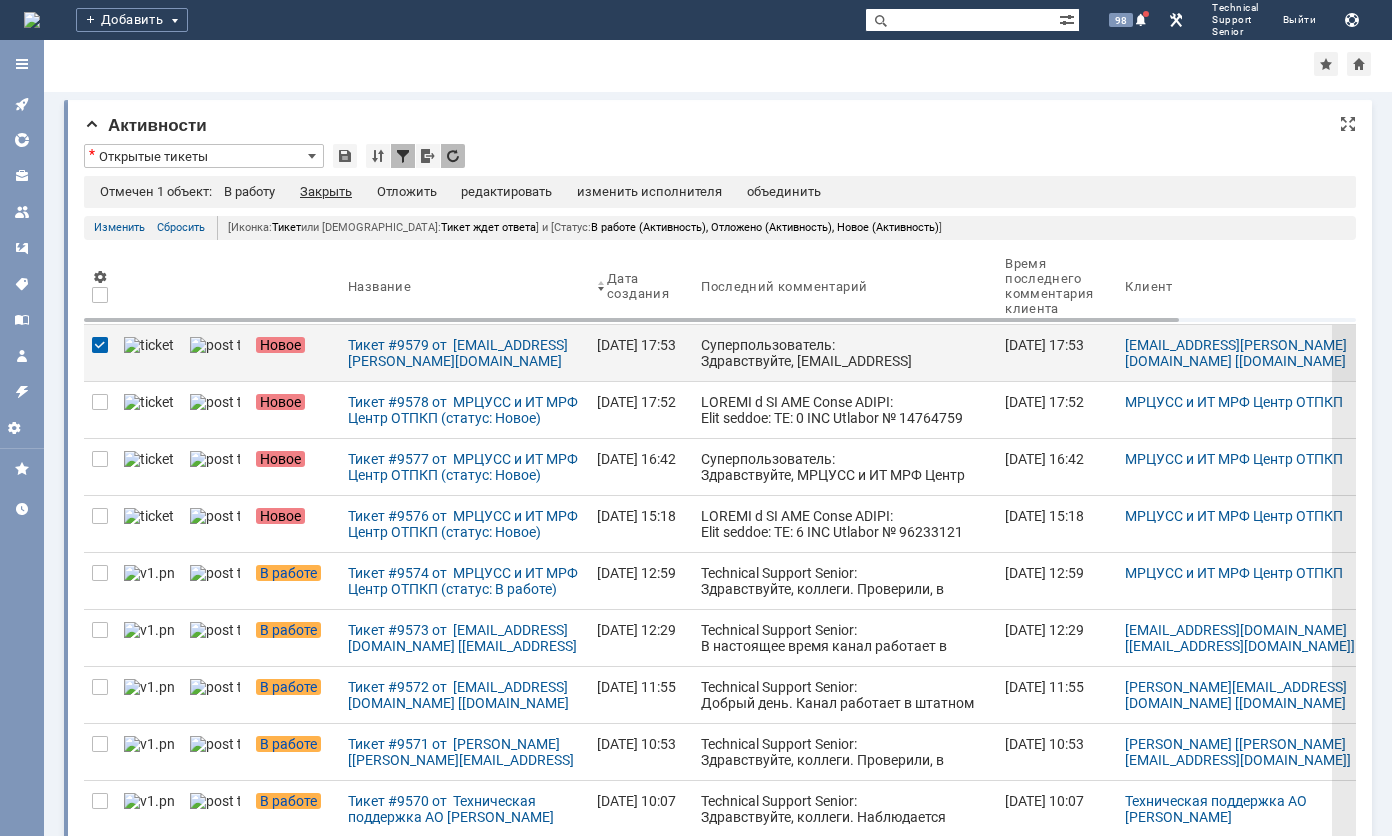 click on "Закрыть" at bounding box center (326, 192) 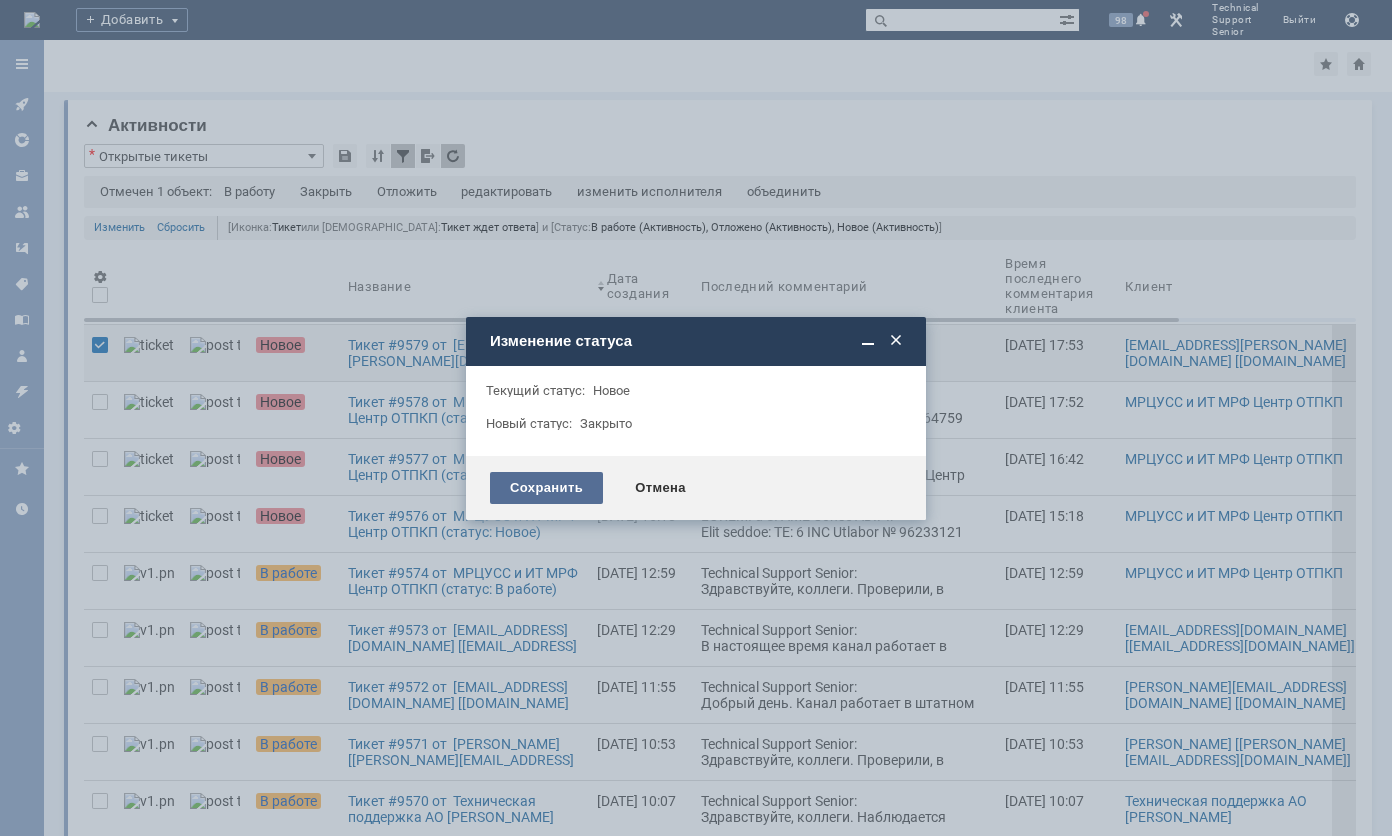 click on "Сохранить" at bounding box center [546, 488] 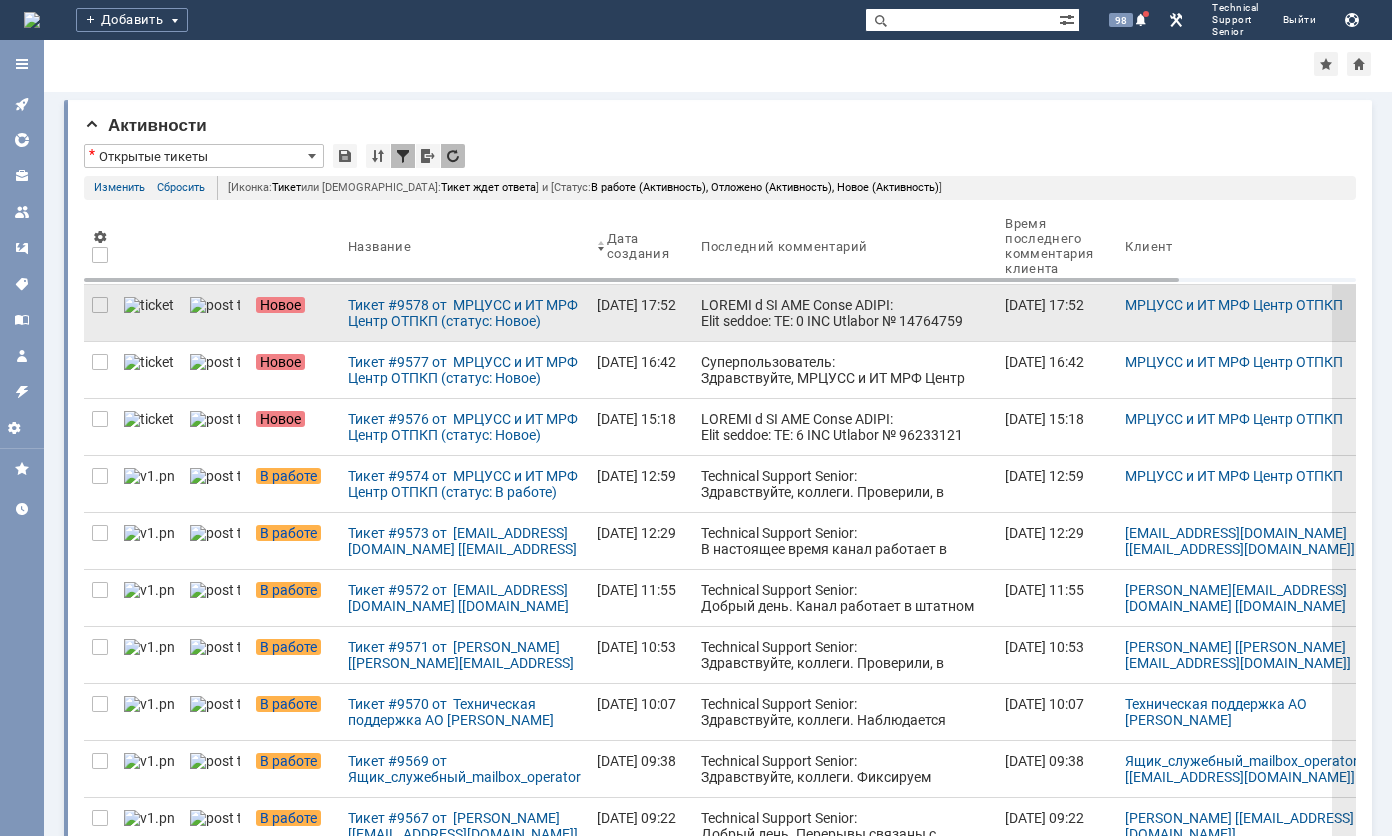 click at bounding box center [845, 745] 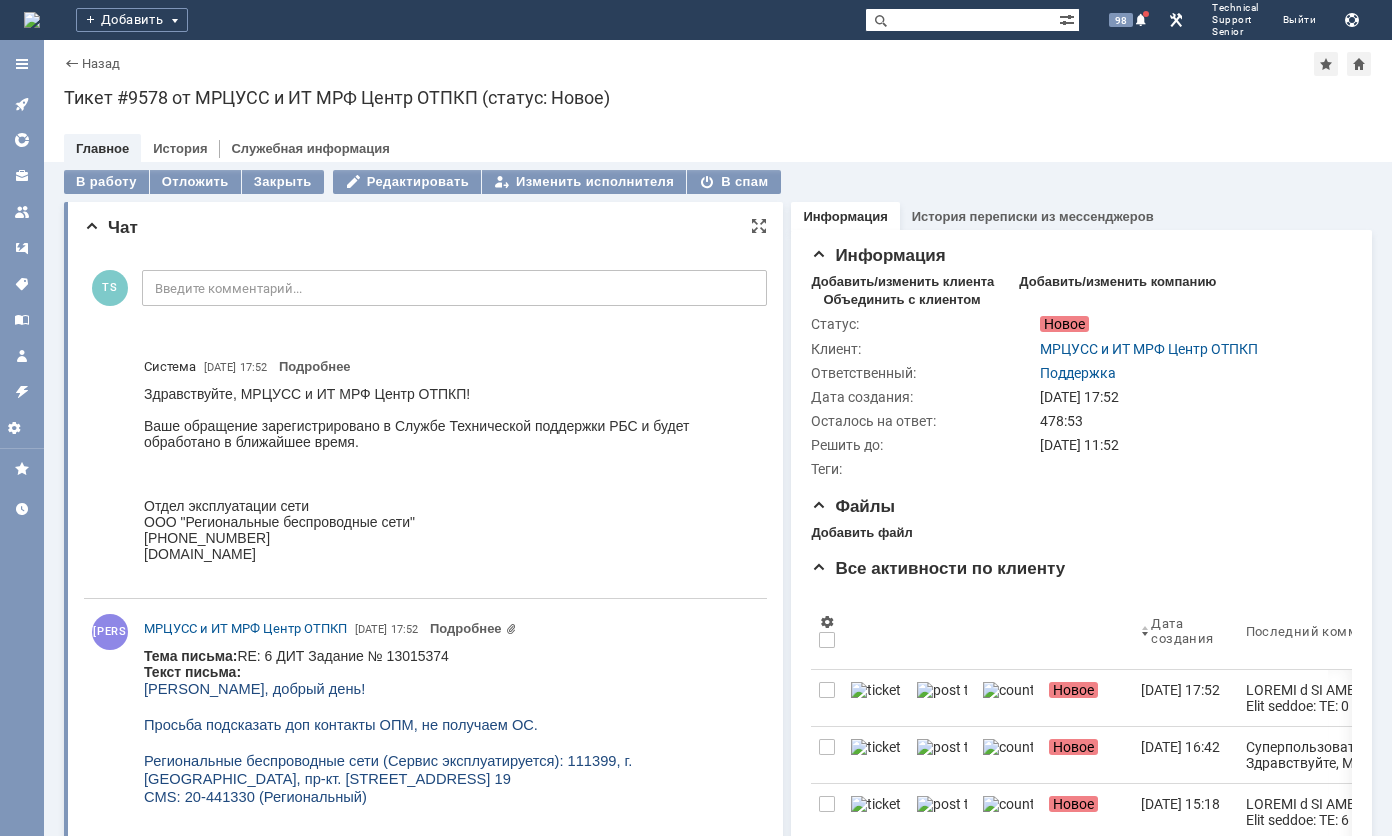 scroll, scrollTop: 0, scrollLeft: 0, axis: both 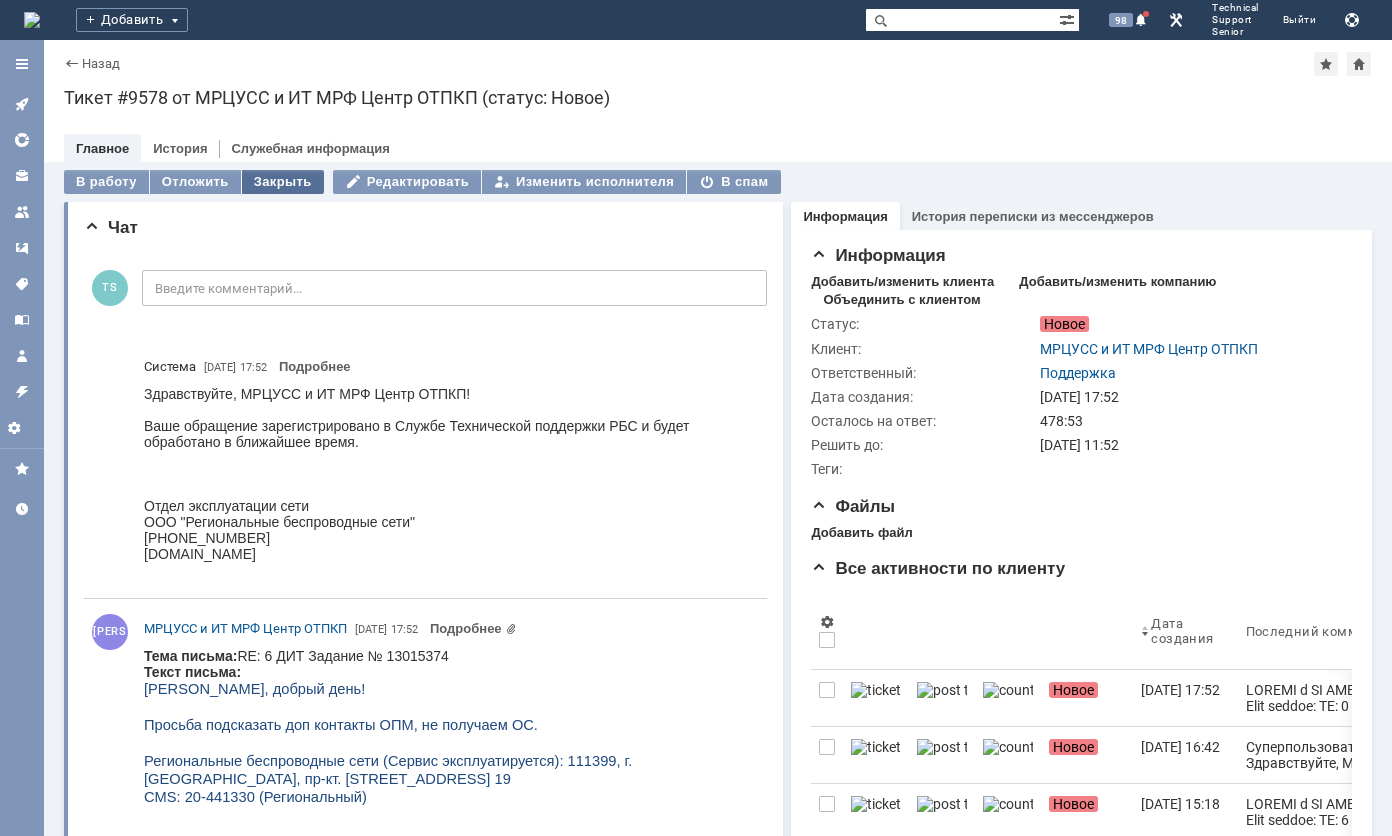 click on "Закрыть" at bounding box center (283, 182) 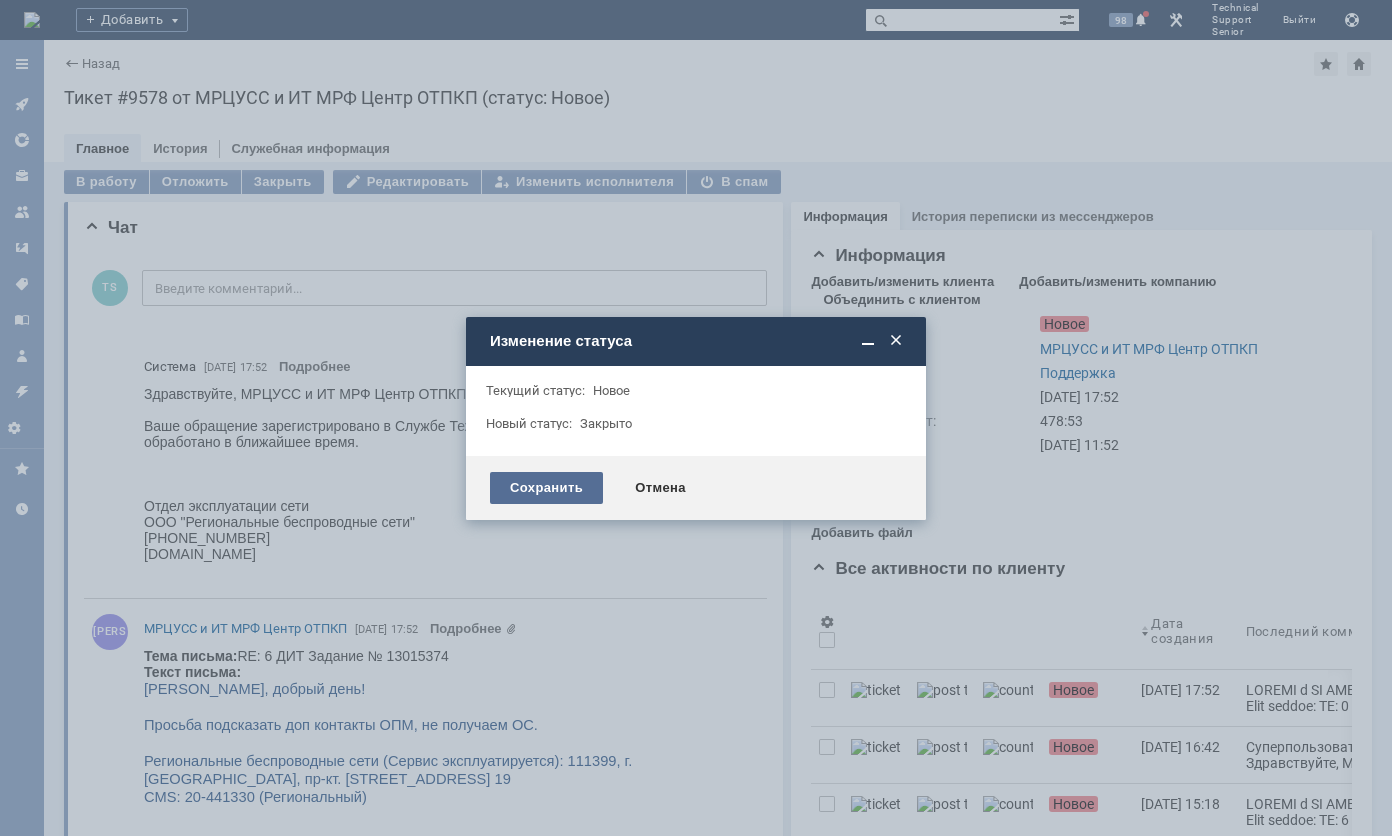 click on "Сохранить" at bounding box center (546, 488) 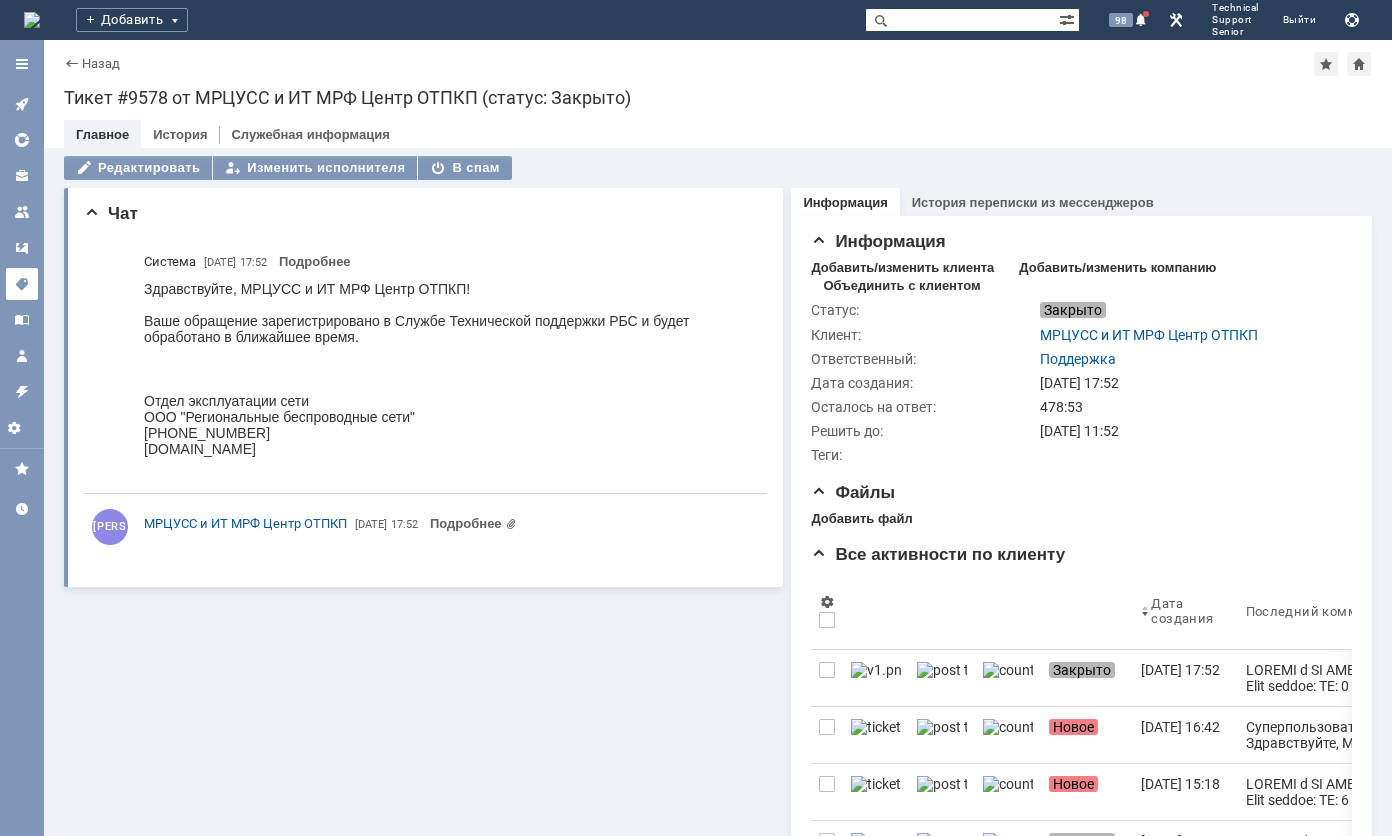 scroll, scrollTop: 0, scrollLeft: 0, axis: both 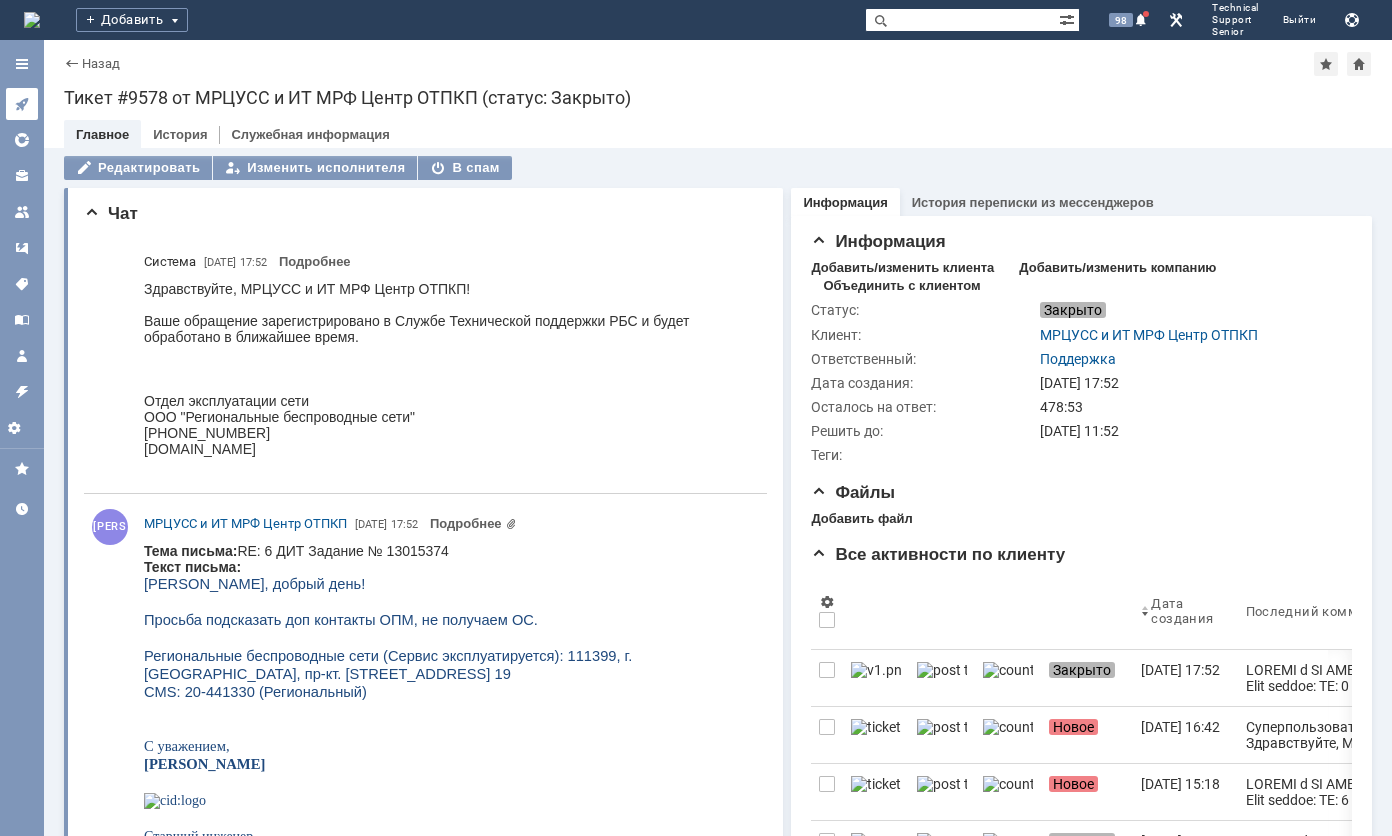 click 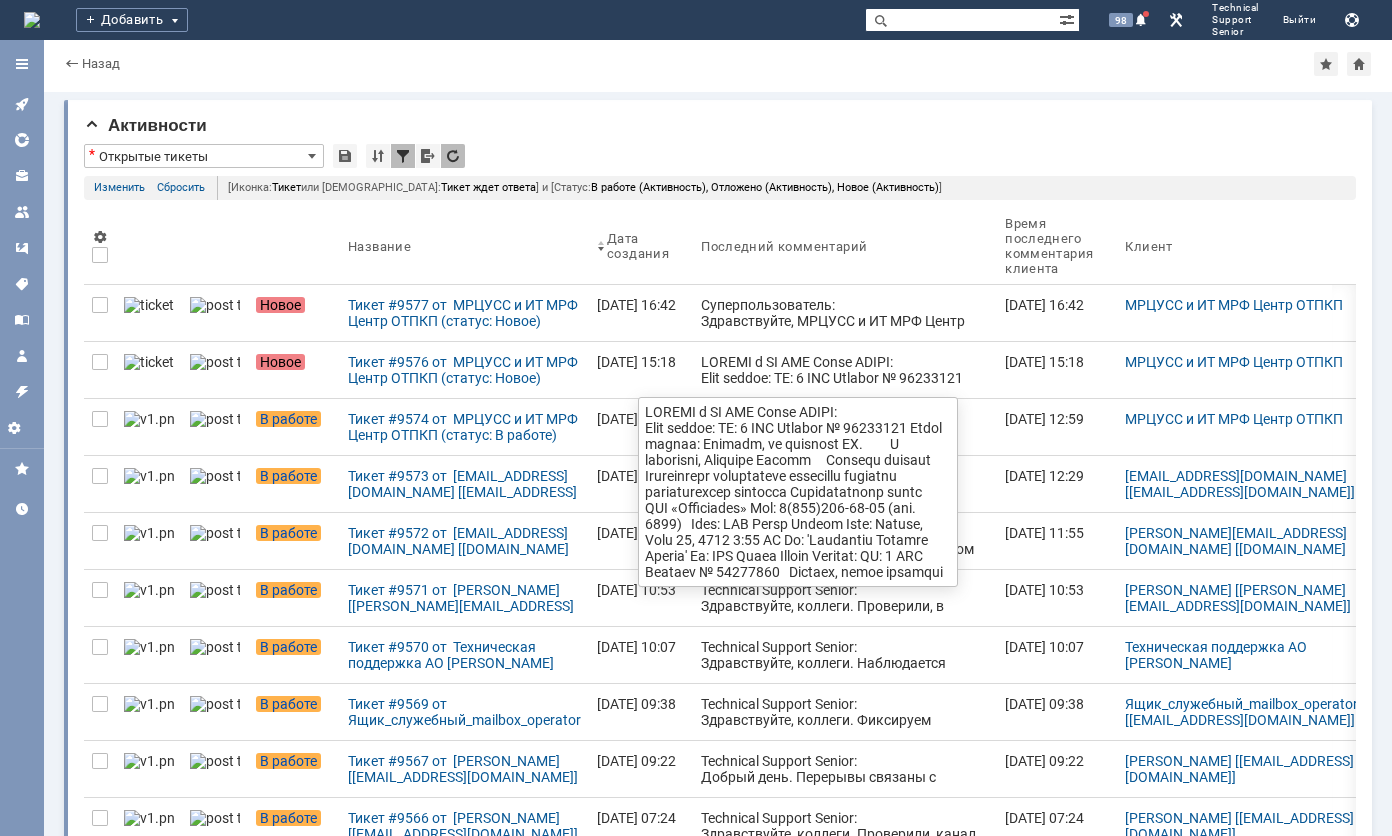 click at bounding box center [845, 618] 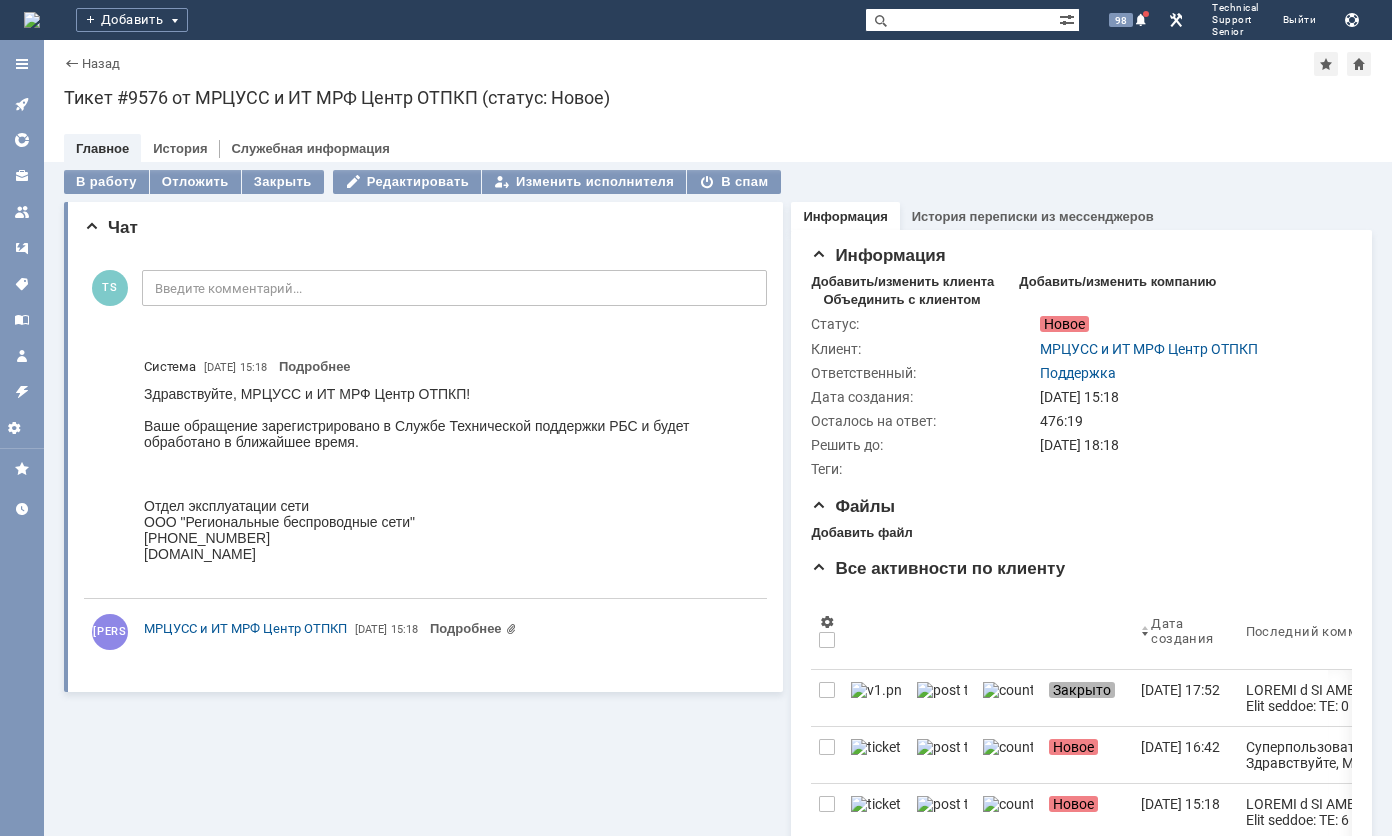 scroll, scrollTop: 0, scrollLeft: 0, axis: both 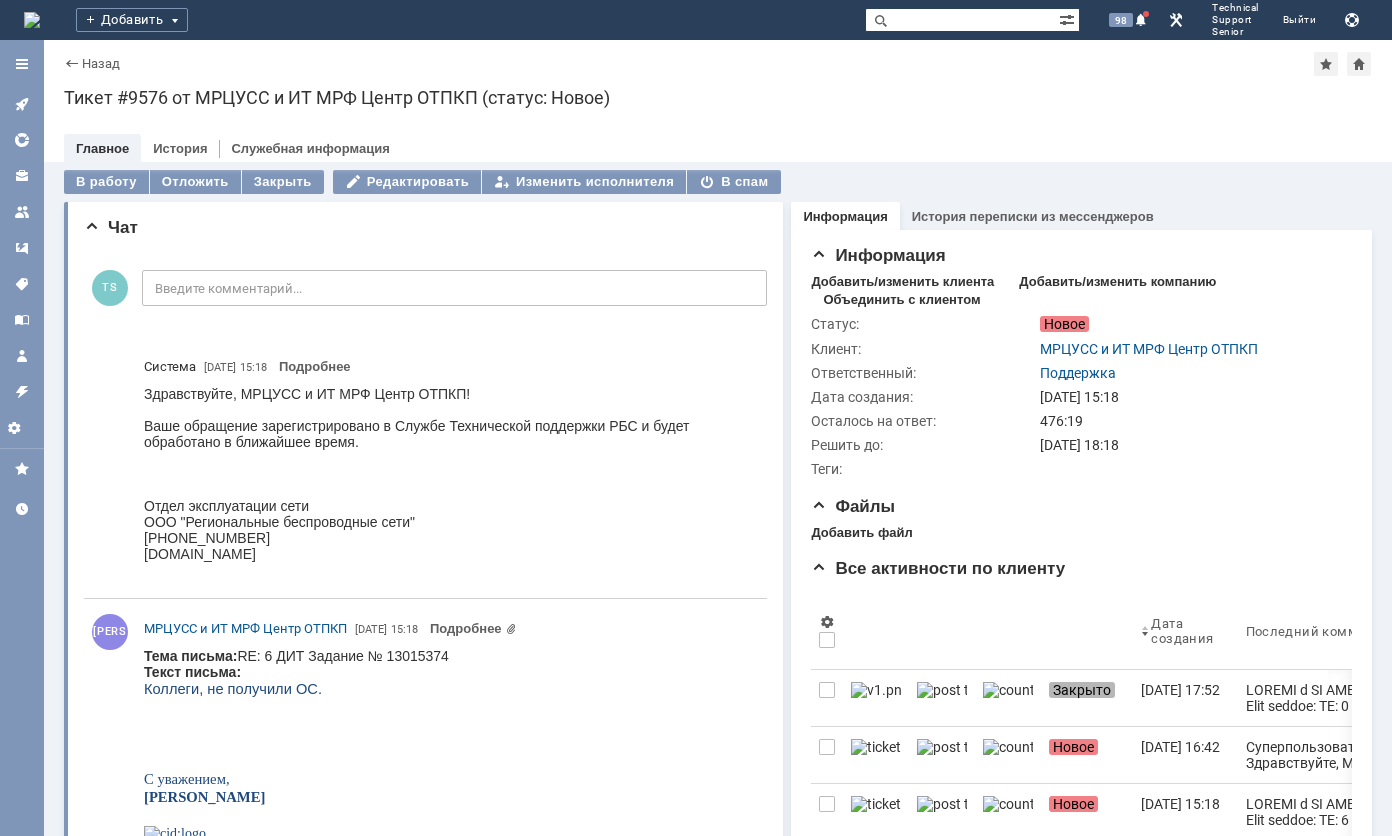click on "В работу Отложить Закрыть
Редактировать
Изменить исполнителя
В спам Чат
НАПИСАТЬ В ЧАТ             TS Введите комментарий... 1       Всего комментариев:   2  Строк на странице:        20       Система [DATE] 15:18 Подробнее Ми МРЦУСС и ИТ МРФ Центр ОТПКП [DATE] 15:18 Подробнее 1       Всего комментариев:   2  Строк на странице:        20       Информация История переписки из мессенджеров Информация Добавить/изменить клиента Добавить/изменить компанию Объединить с клиентом Статус: Новое Клиент: МРЦУСС и ИТ МРФ Центр ОТПКП Ответственный: Поддержка Дата создания: [DATE] 15:18 476:19" at bounding box center [718, 1143] 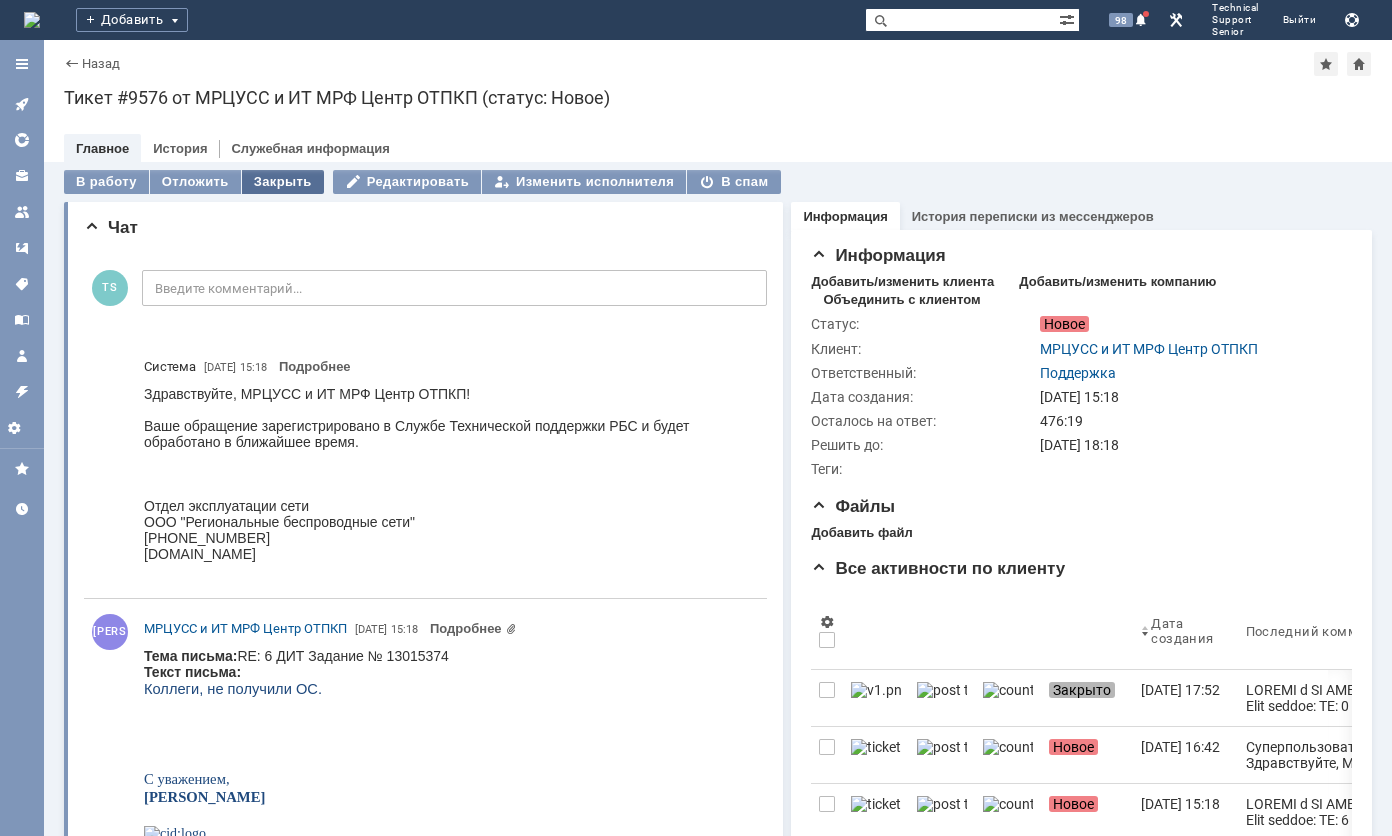 click on "Закрыть" at bounding box center (283, 182) 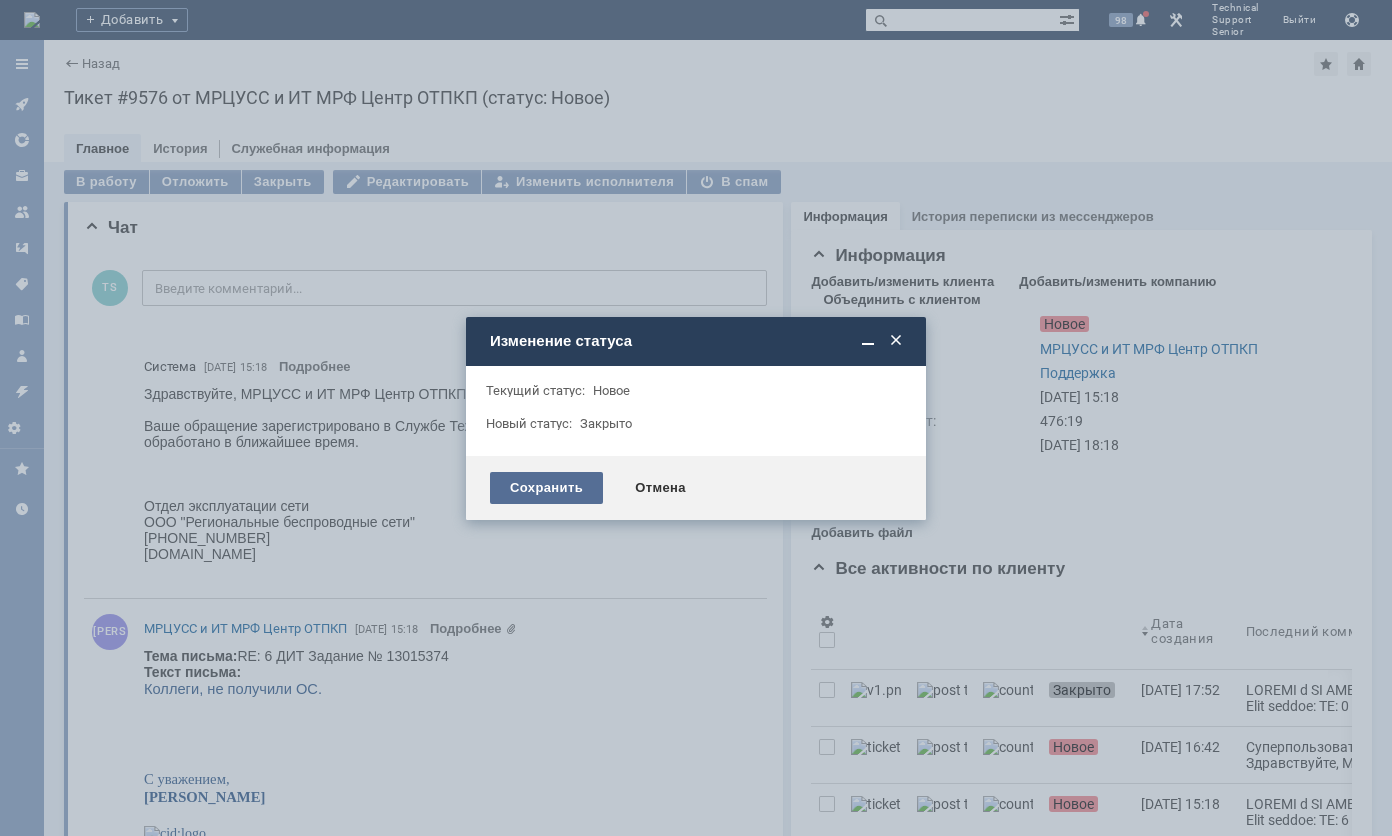 click on "Сохранить" at bounding box center [546, 488] 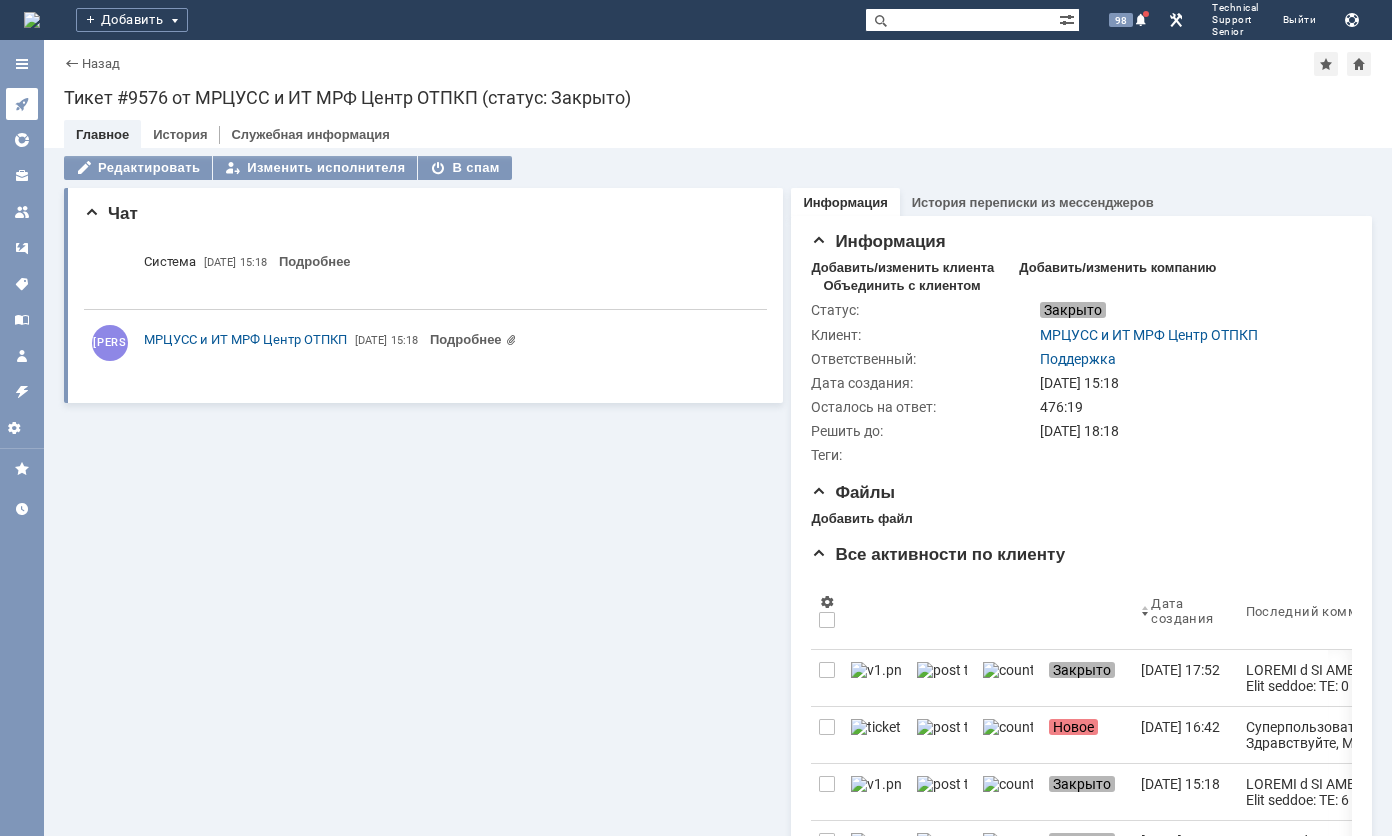 scroll, scrollTop: 0, scrollLeft: 0, axis: both 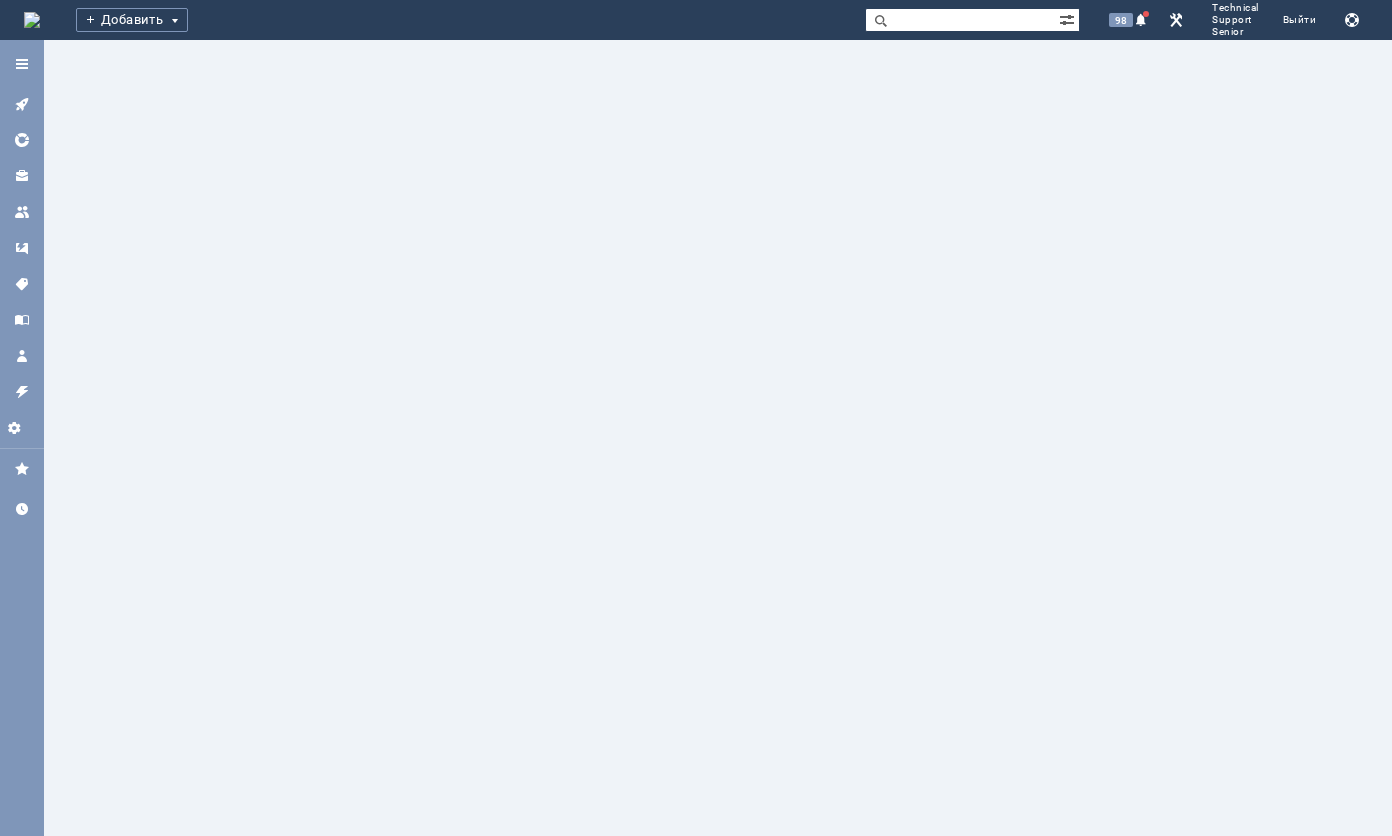 click at bounding box center [22, 438] 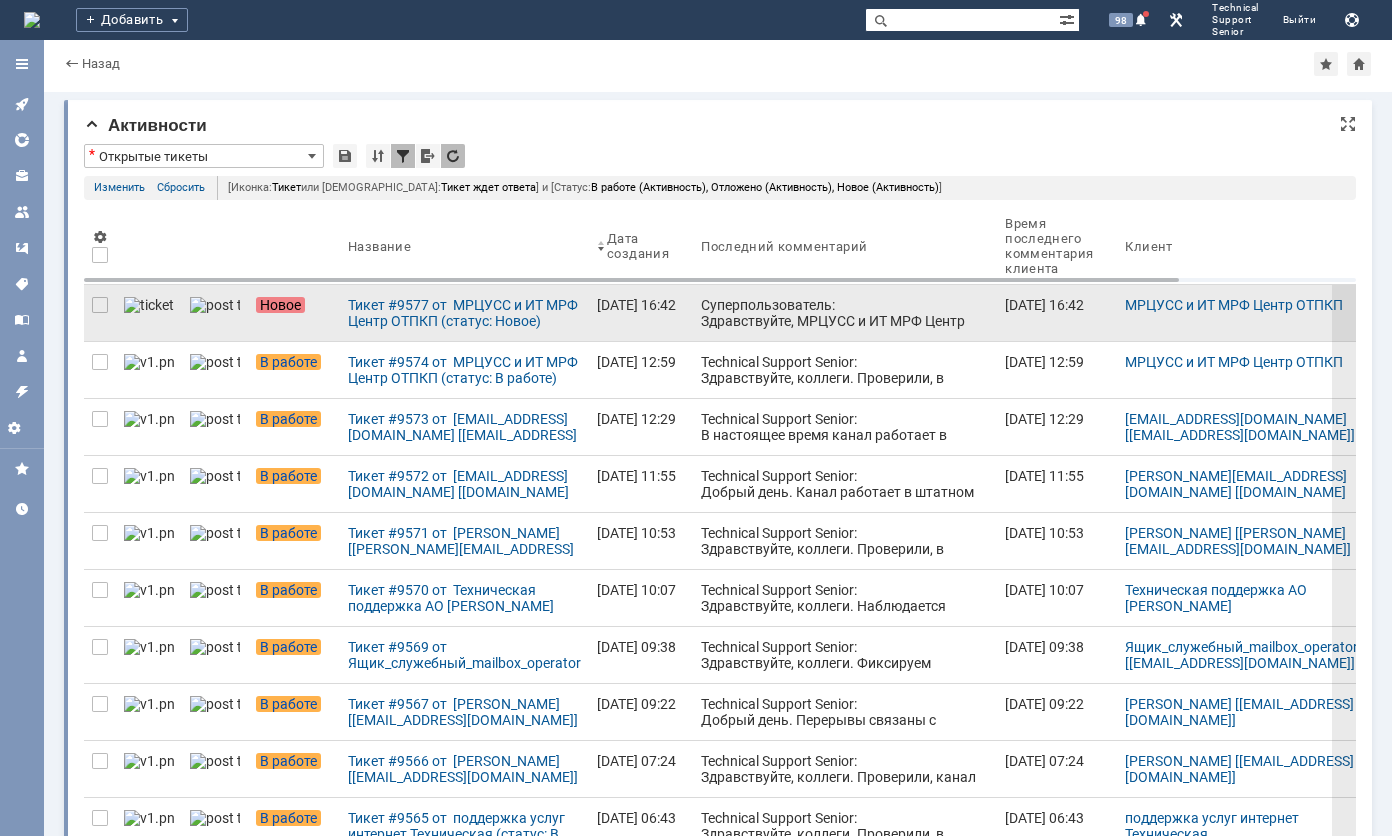click on "Суперпользователь:
Здравствуйте, МРЦУСС и ИТ МРФ Центр ОТПКП! Ваше обращение зарегистрировано в Службе Технической поддержки РБС и будет обработано в ближайшее время. Отдел эксплуатации сети ООО "Региональные беспроводные сети"[PHONE_NUMBER] [DOMAIN_NAME]" at bounding box center (845, 361) 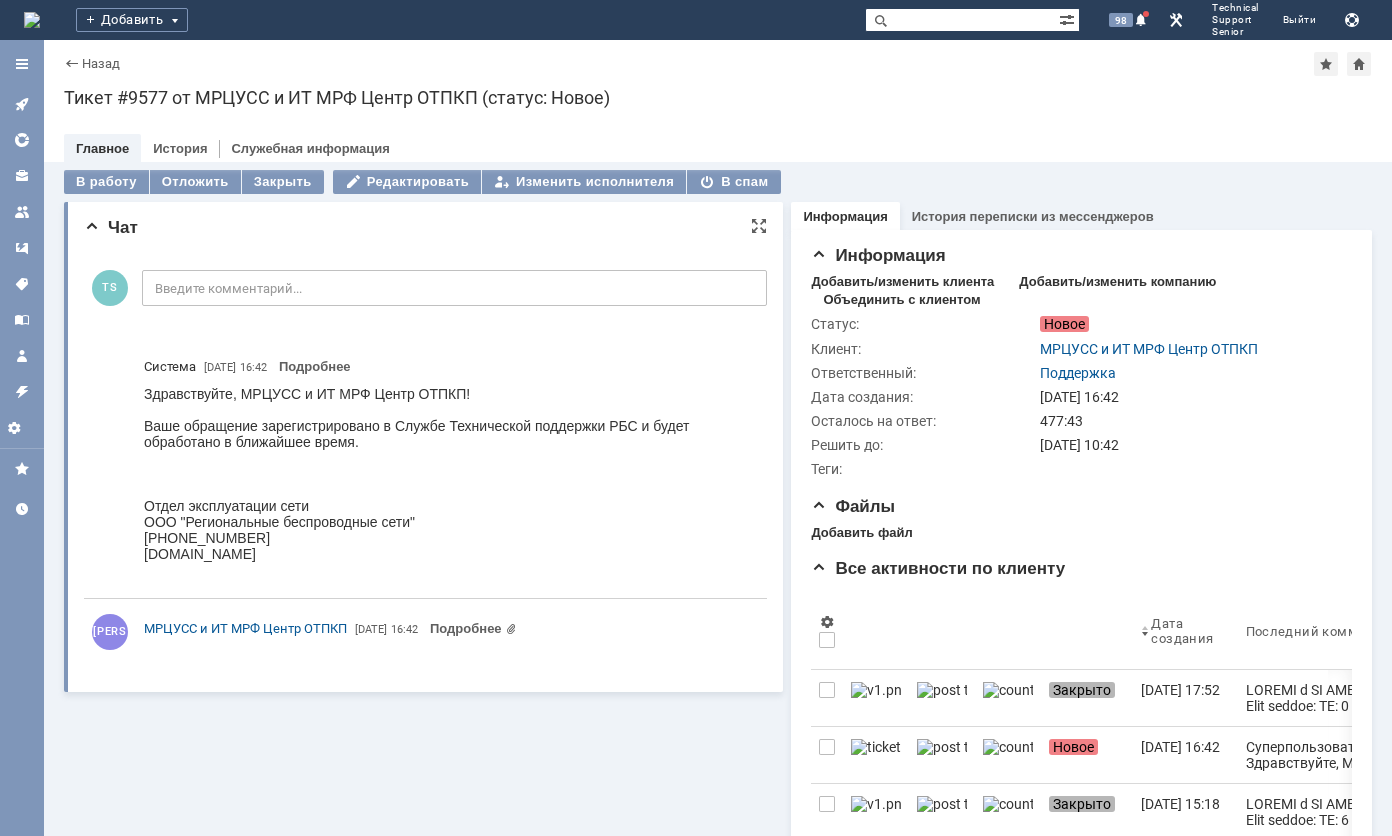 scroll, scrollTop: 0, scrollLeft: 0, axis: both 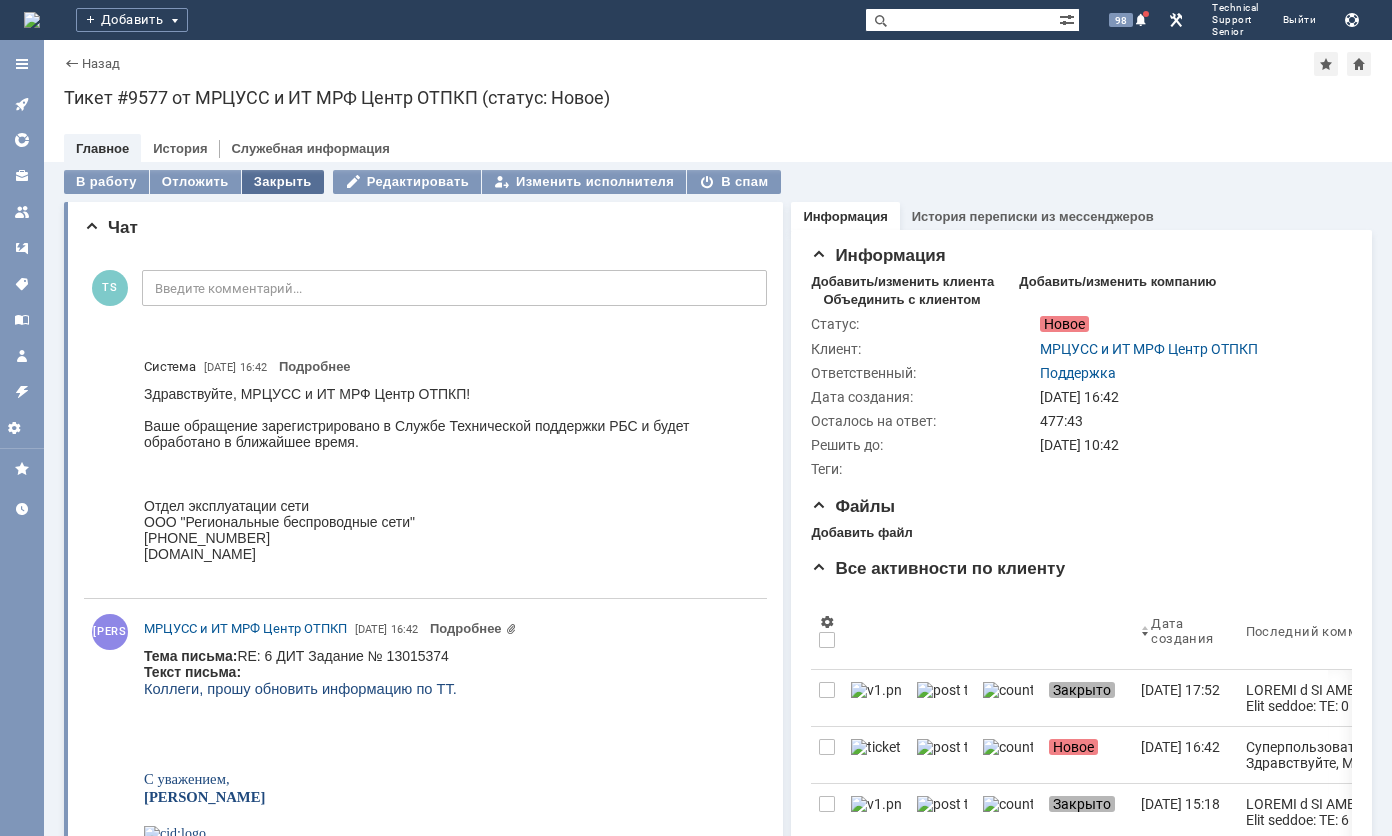 click on "Закрыть" at bounding box center (283, 182) 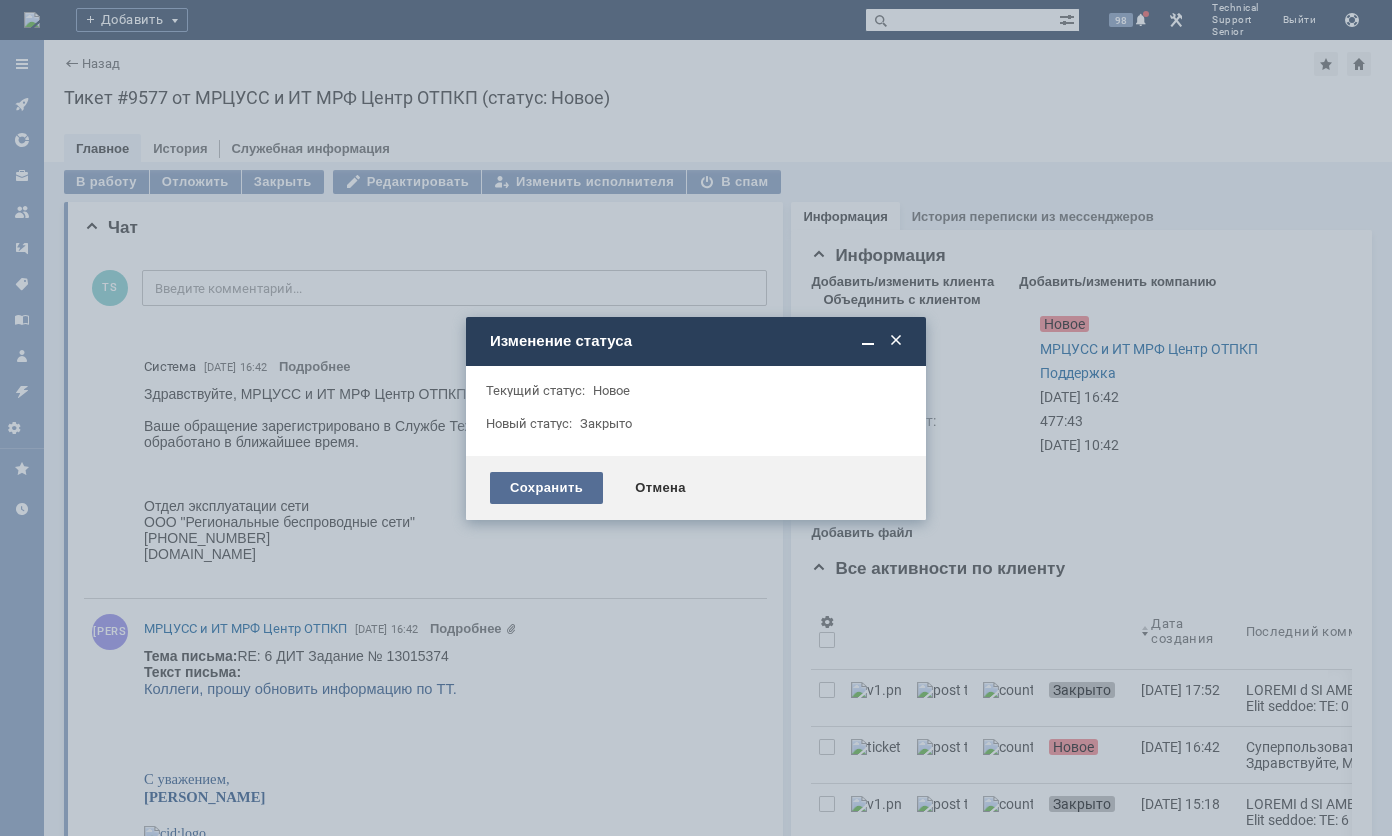click on "Сохранить" at bounding box center [546, 488] 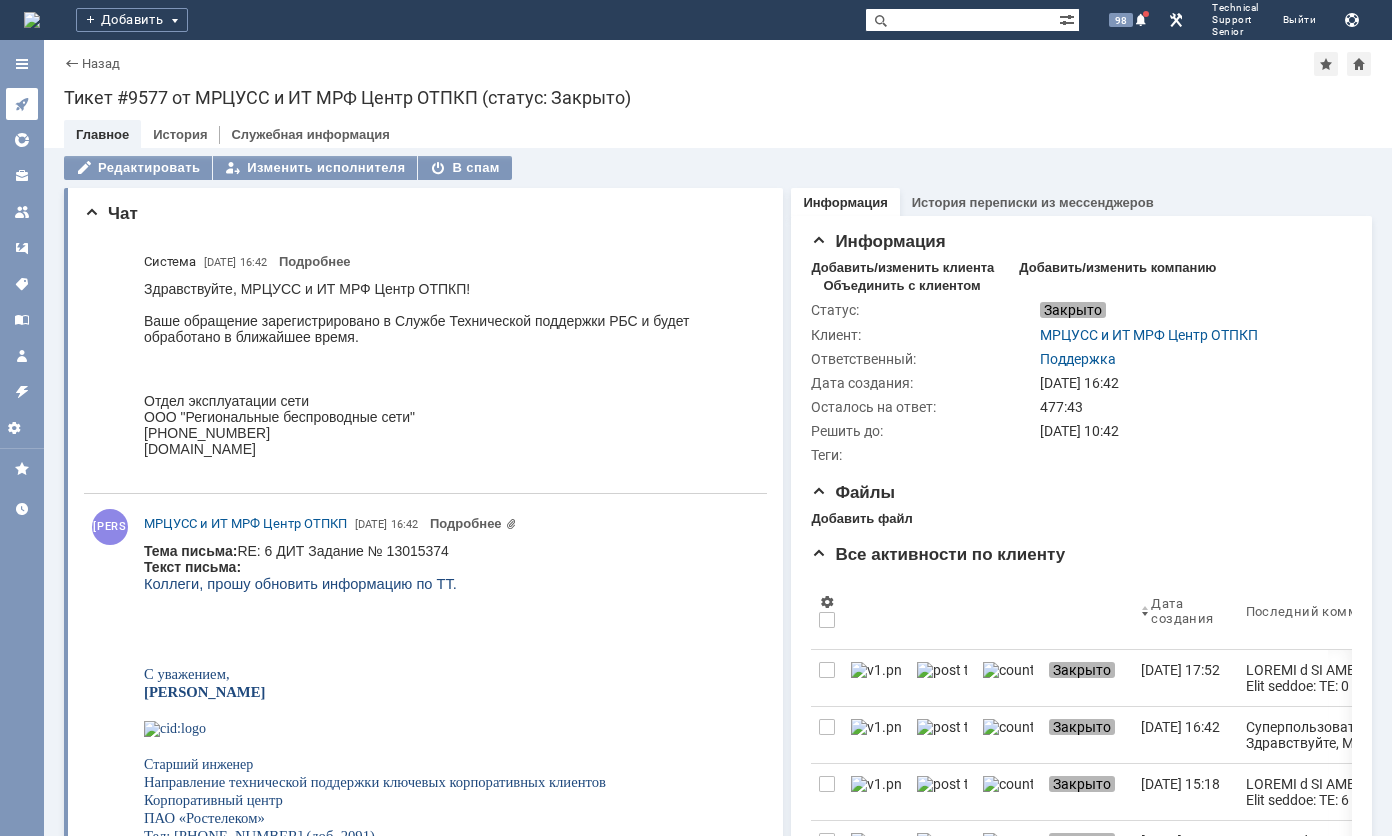 scroll, scrollTop: 0, scrollLeft: 0, axis: both 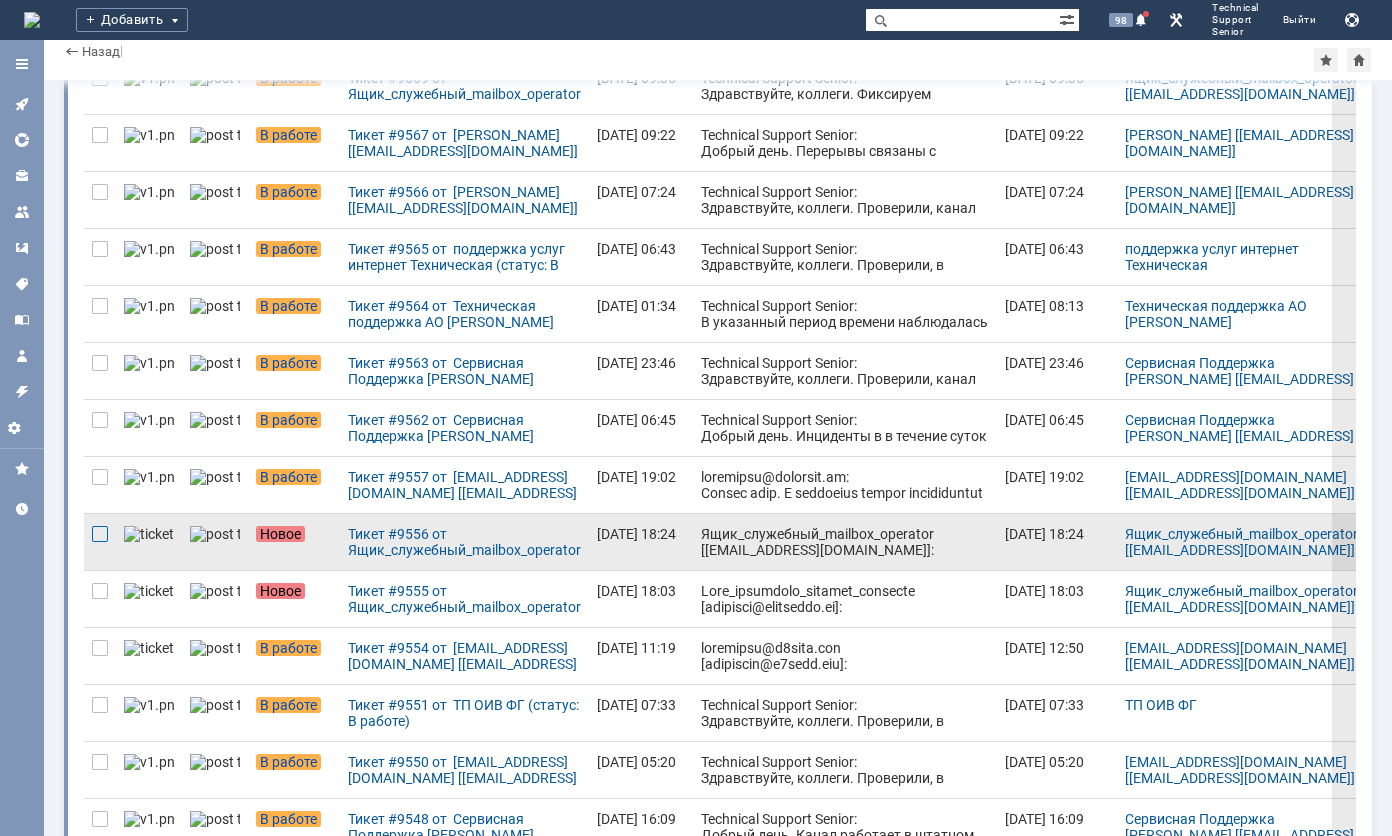 click at bounding box center [100, -150] 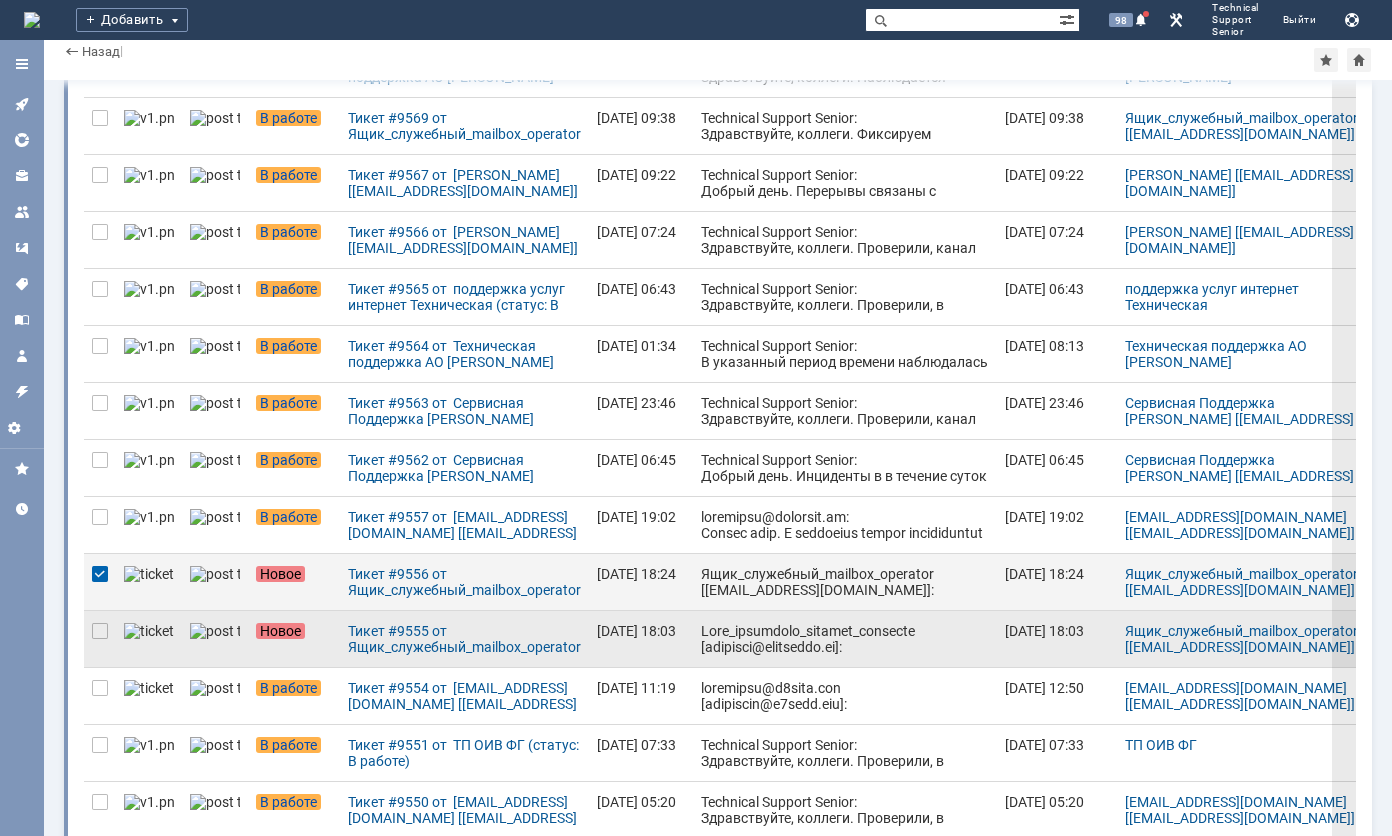 scroll, scrollTop: 540, scrollLeft: 0, axis: vertical 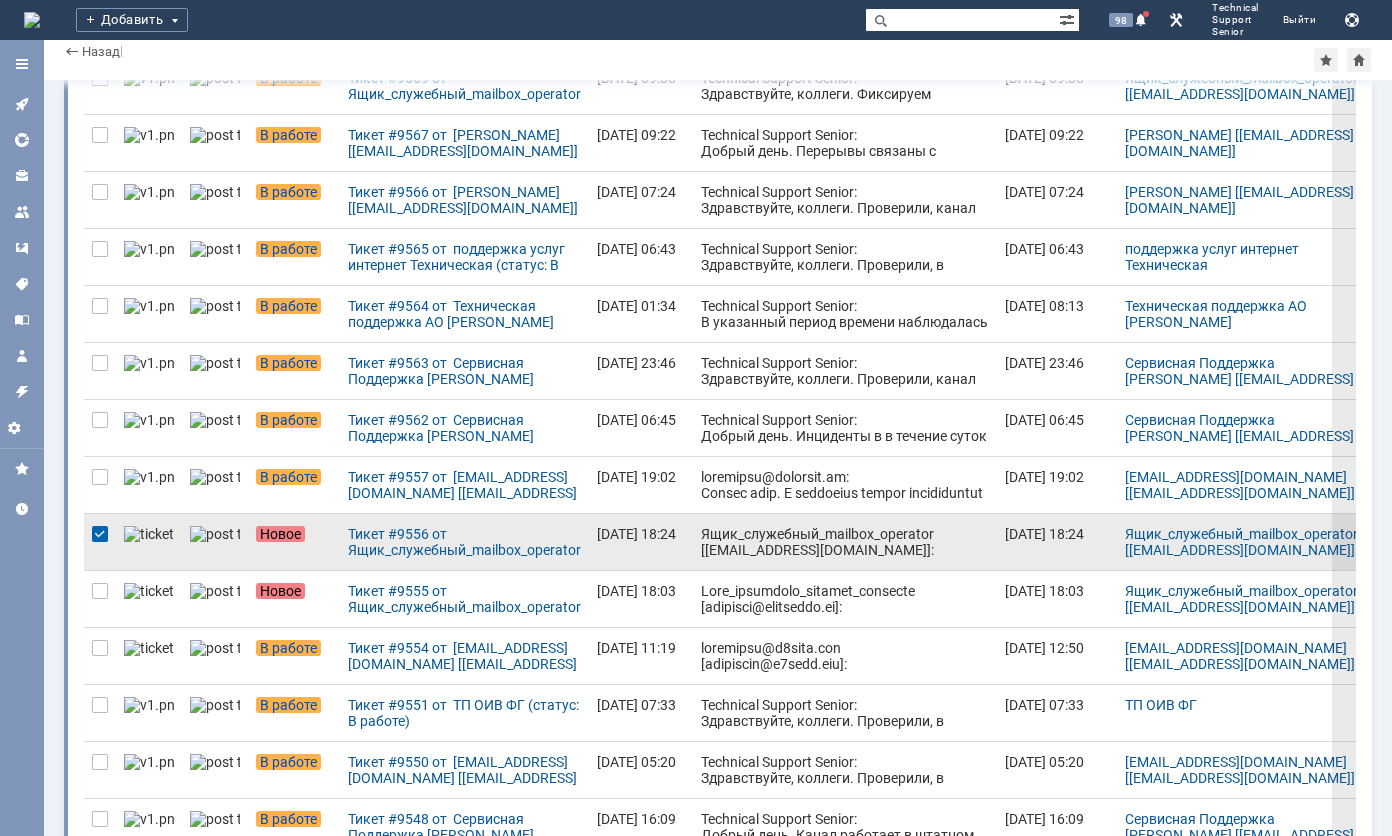 click at bounding box center (100, 534) 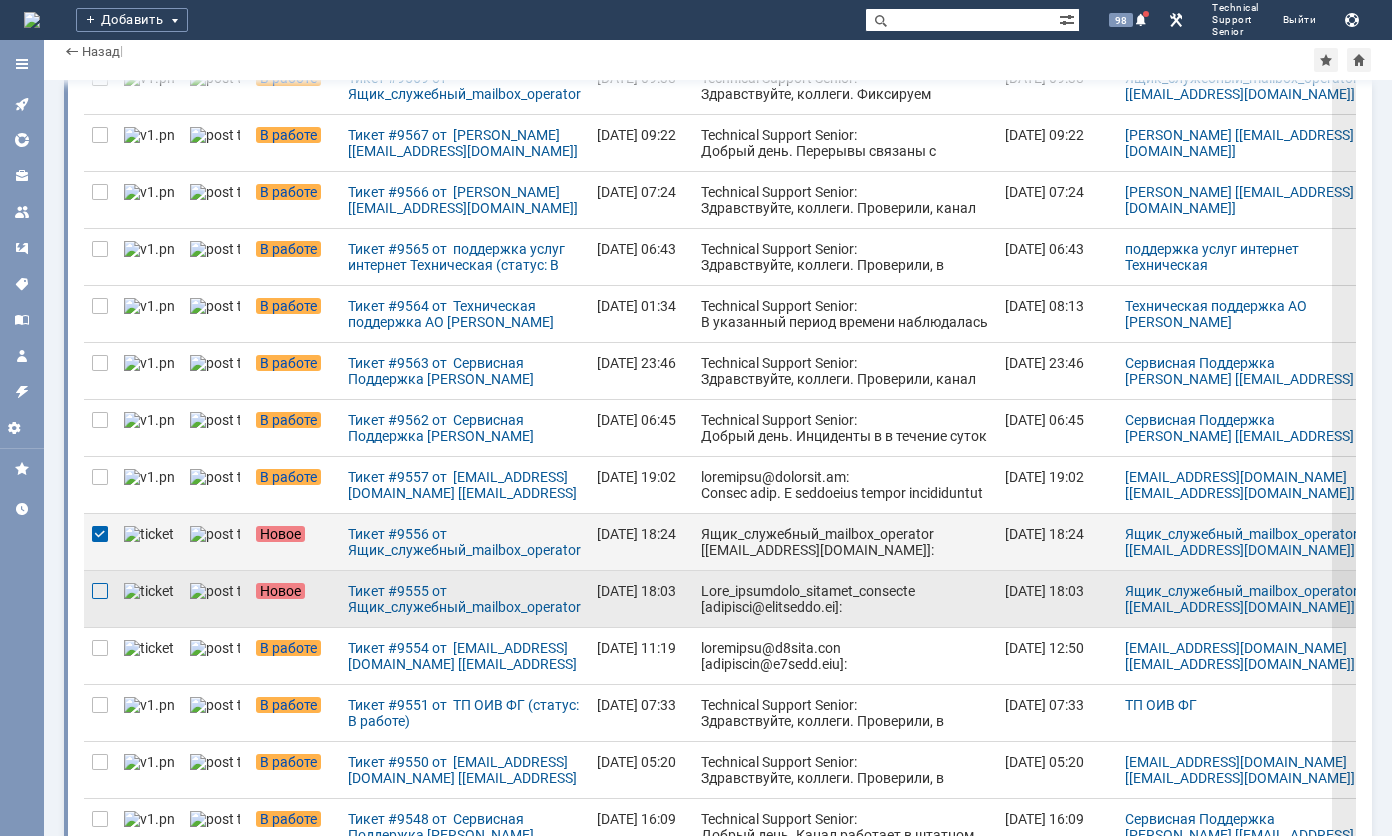 click at bounding box center (100, -207) 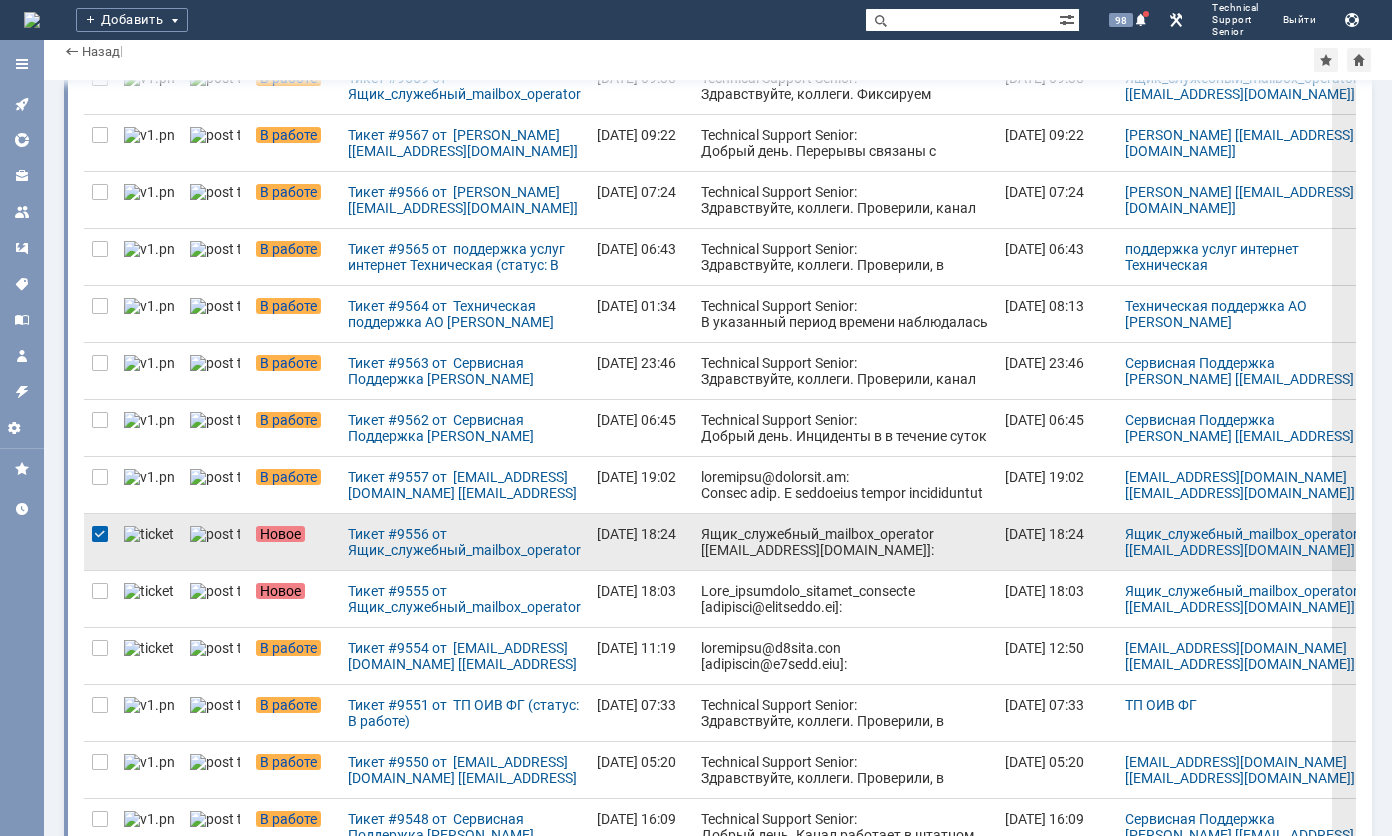 click at bounding box center [100, 534] 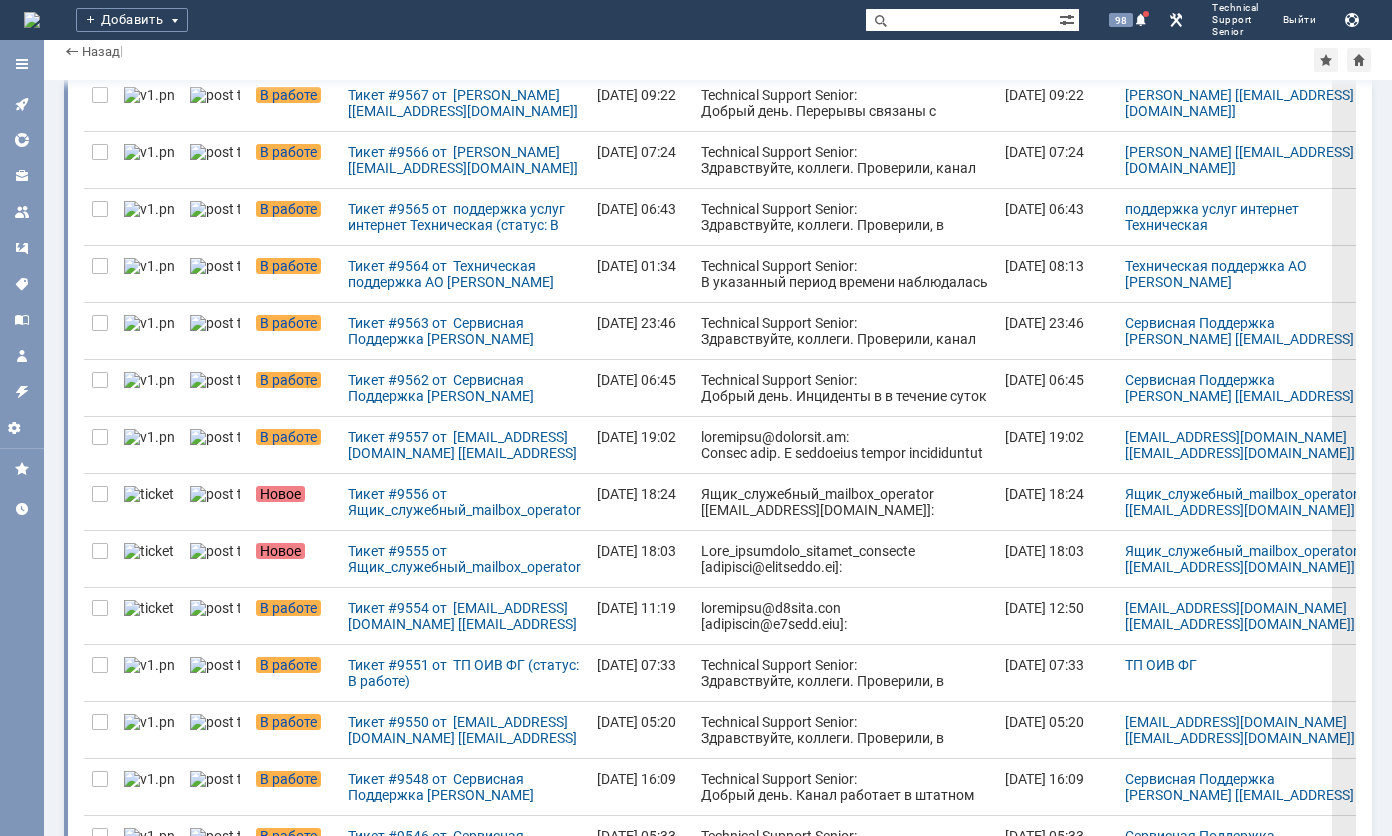 scroll, scrollTop: 500, scrollLeft: 0, axis: vertical 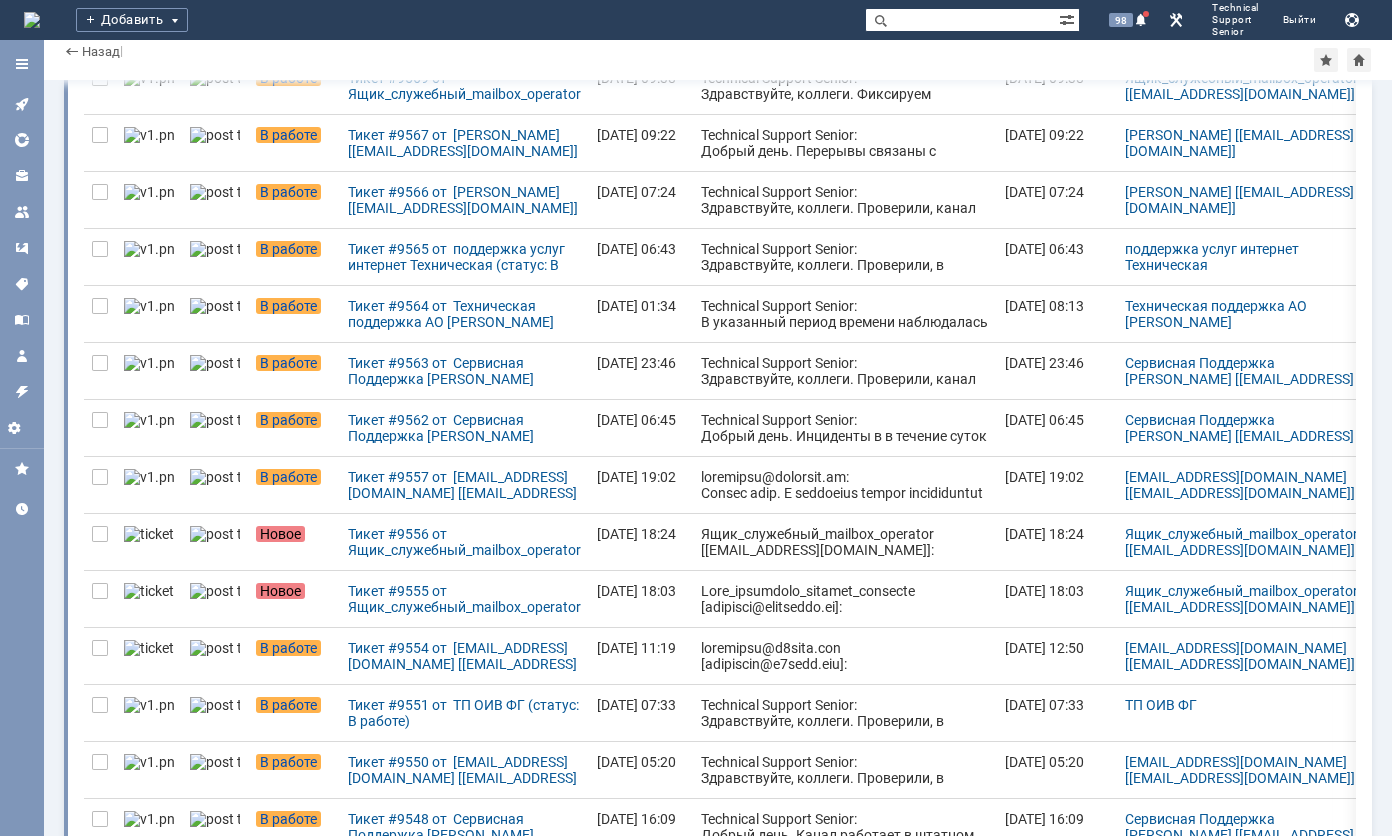click on "Тикет #9555 от  Ящик_служебный_mailbox_operator [[EMAIL_ADDRESS][DOMAIN_NAME]] (статус: Новое)" at bounding box center [464, 599] 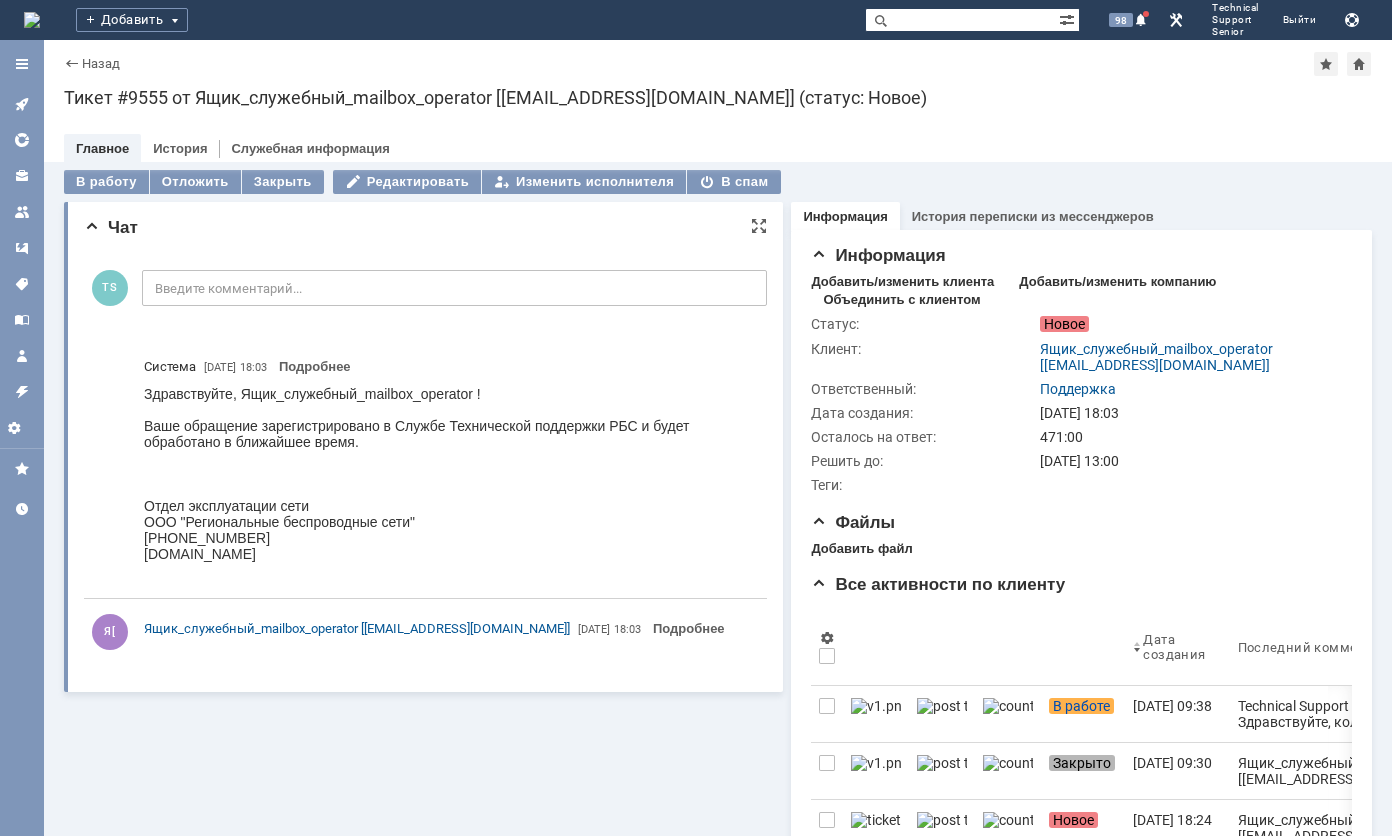 scroll, scrollTop: 0, scrollLeft: 0, axis: both 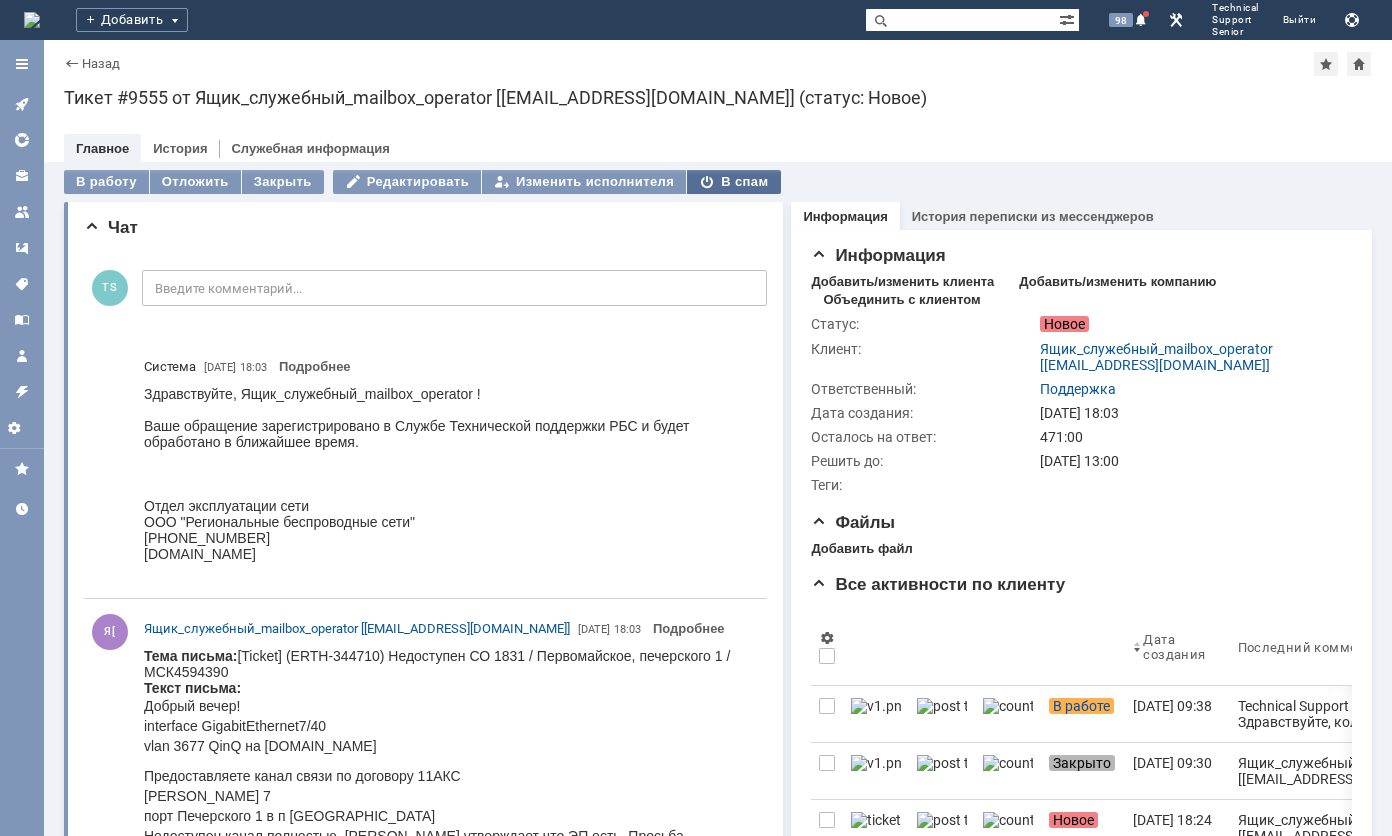 click on "В спам" at bounding box center (733, 182) 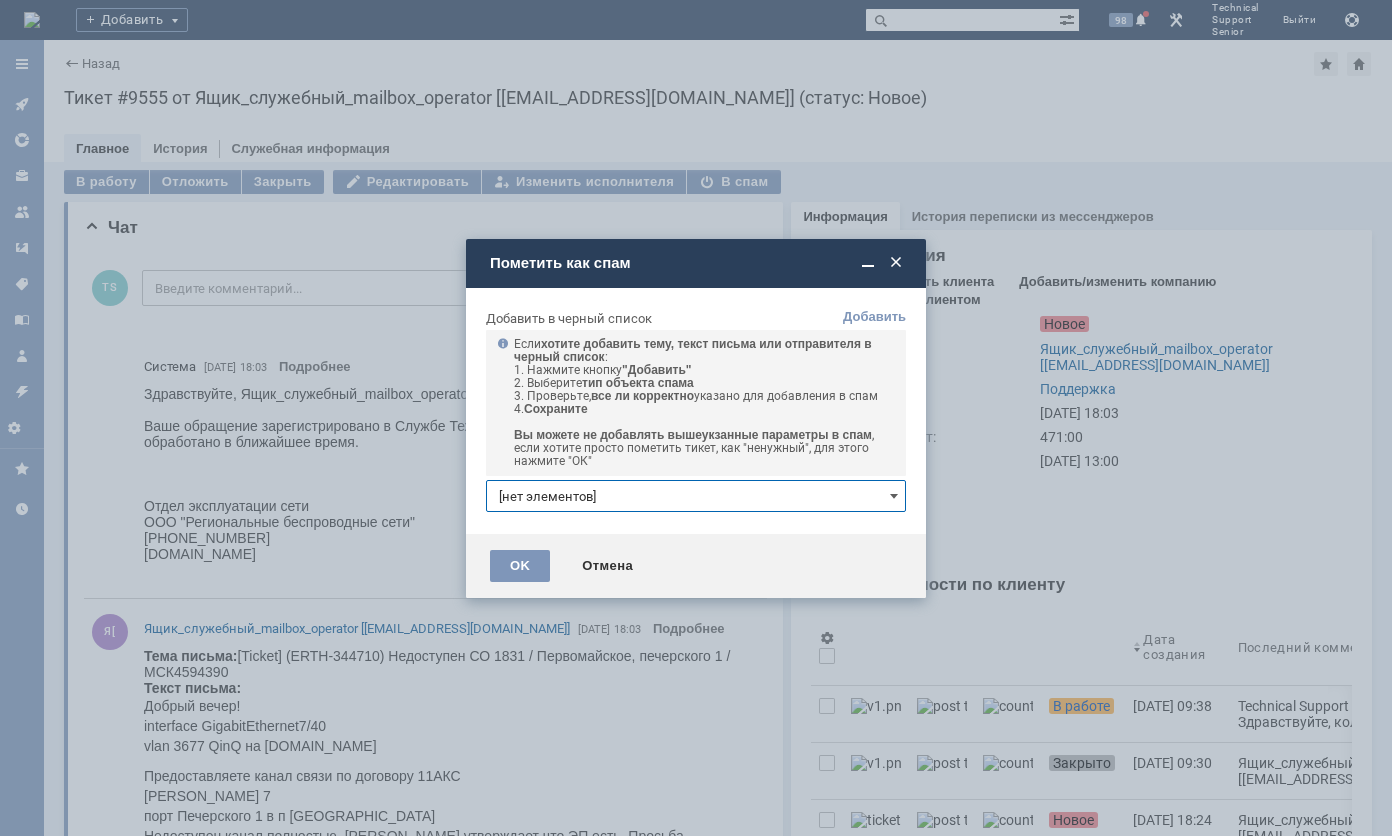 click on "[нет элементов]" at bounding box center [696, 496] 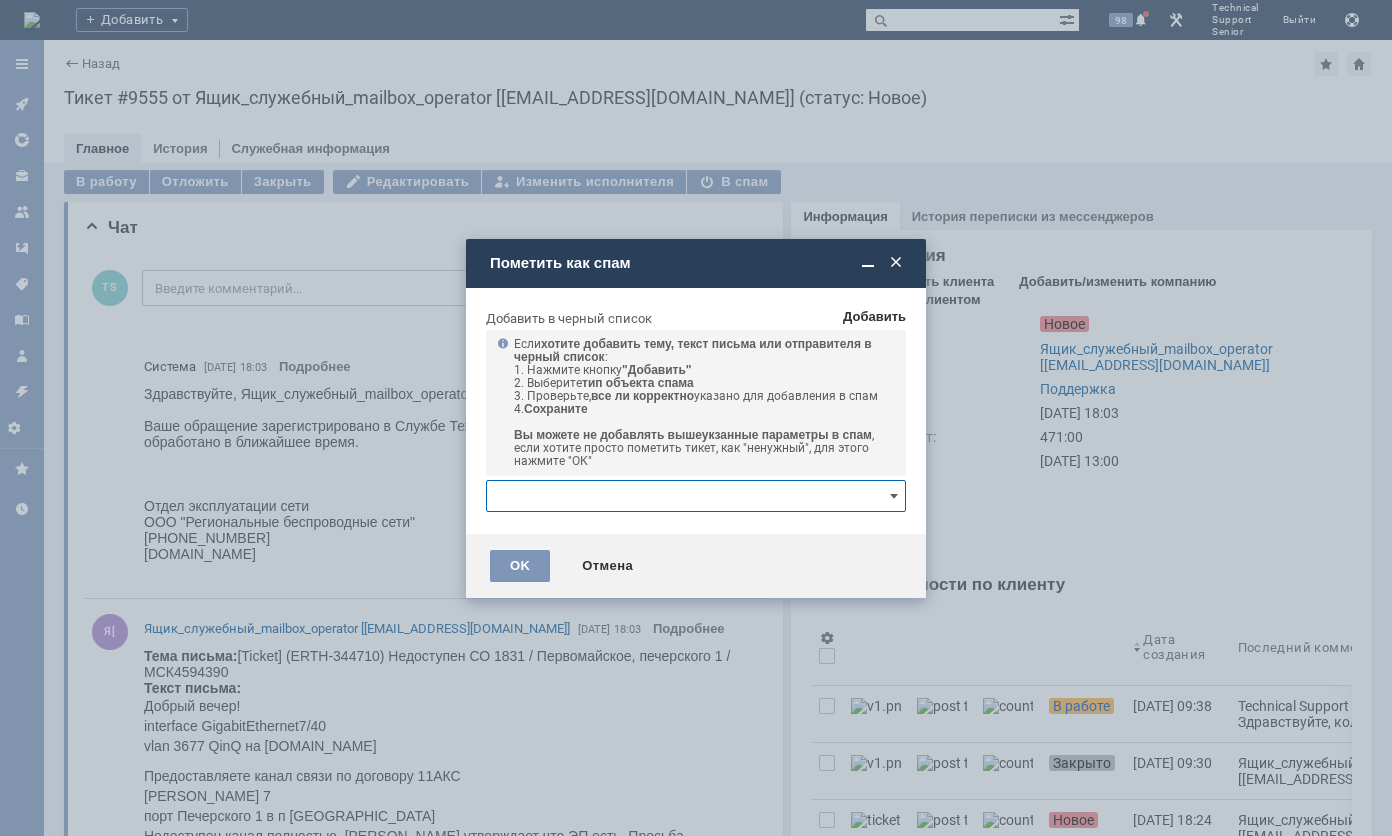 click on "Добавить" at bounding box center [874, 317] 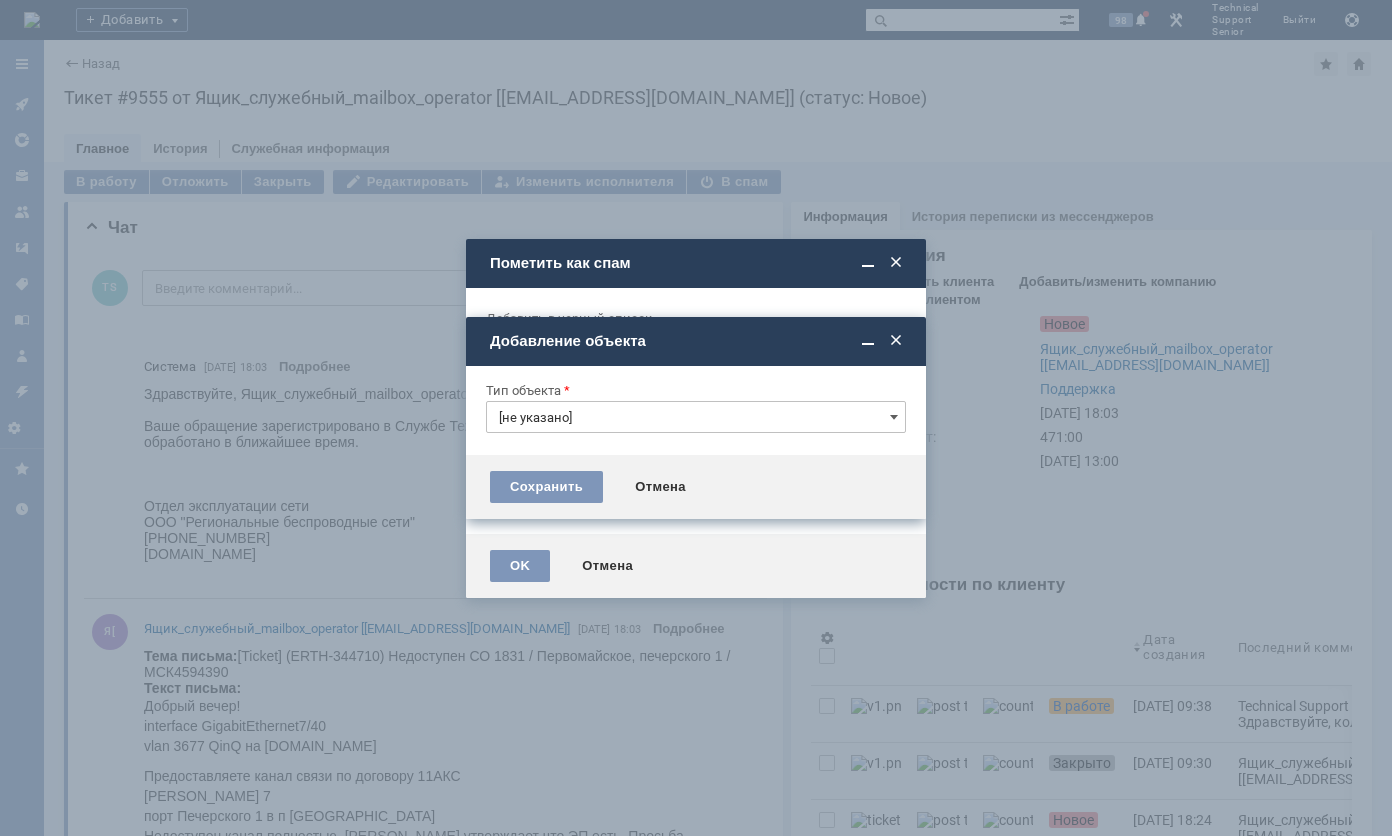 click on "[не указано]" at bounding box center (696, 417) 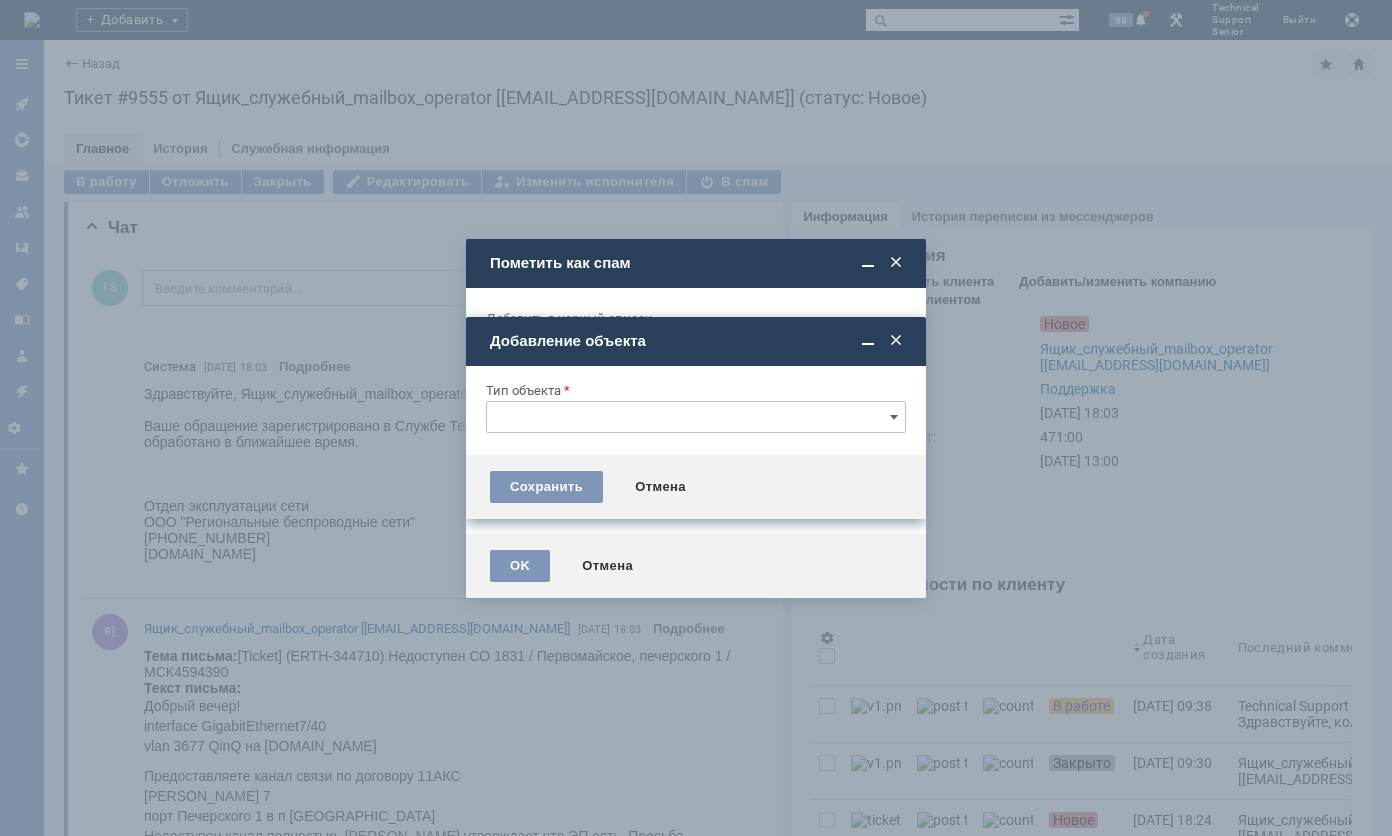 click on "Тема письма" at bounding box center [696, 552] 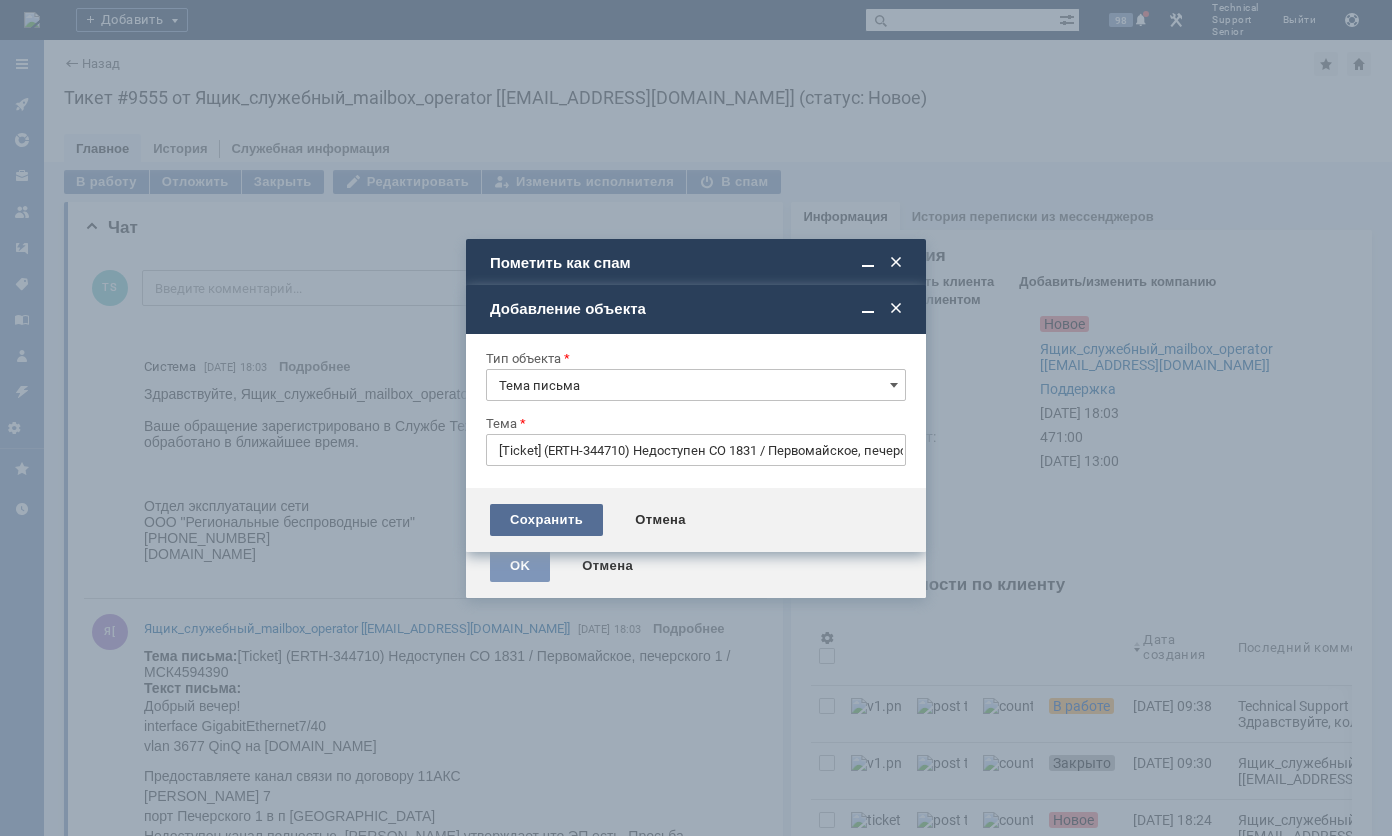 type on "Тема письма" 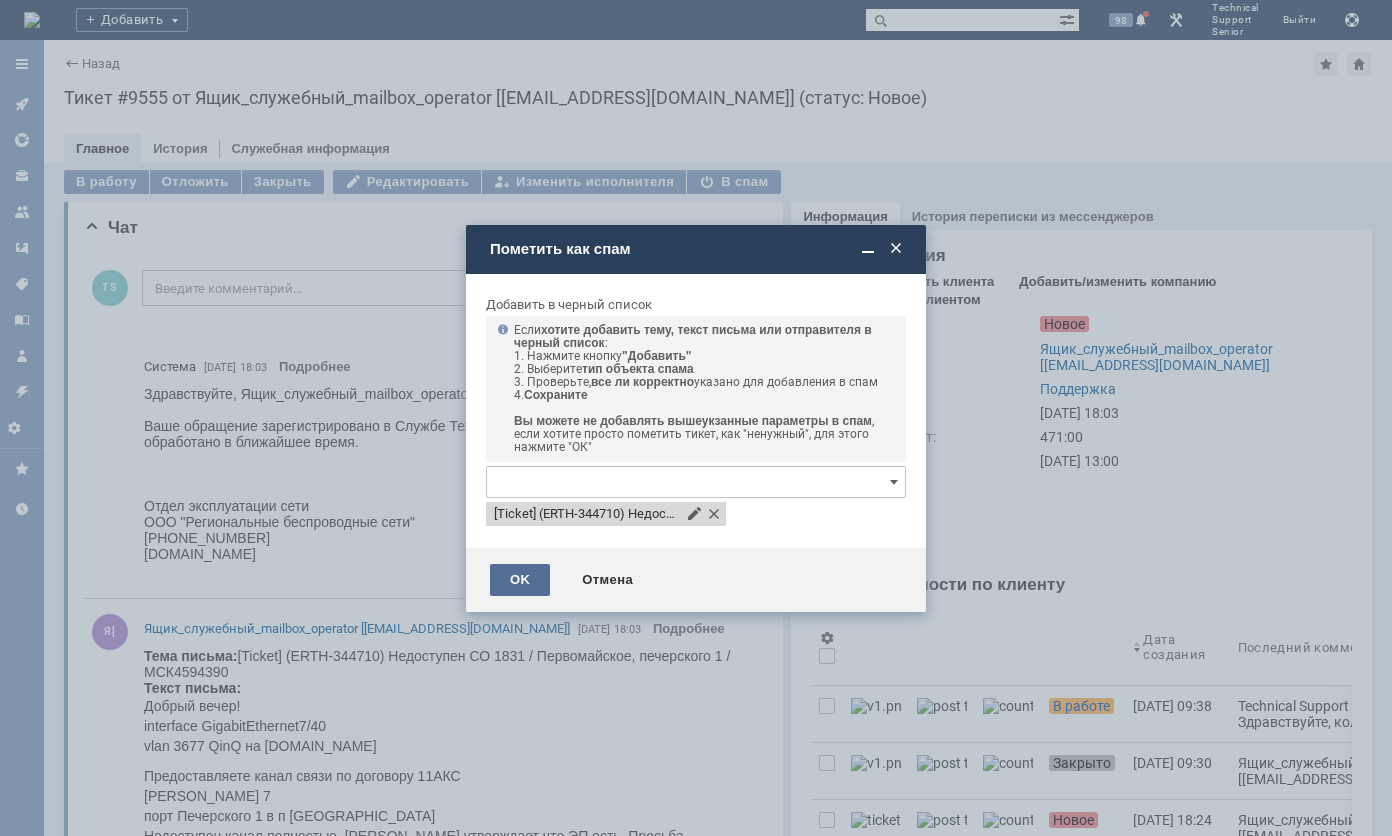 click on "OK" at bounding box center [520, 580] 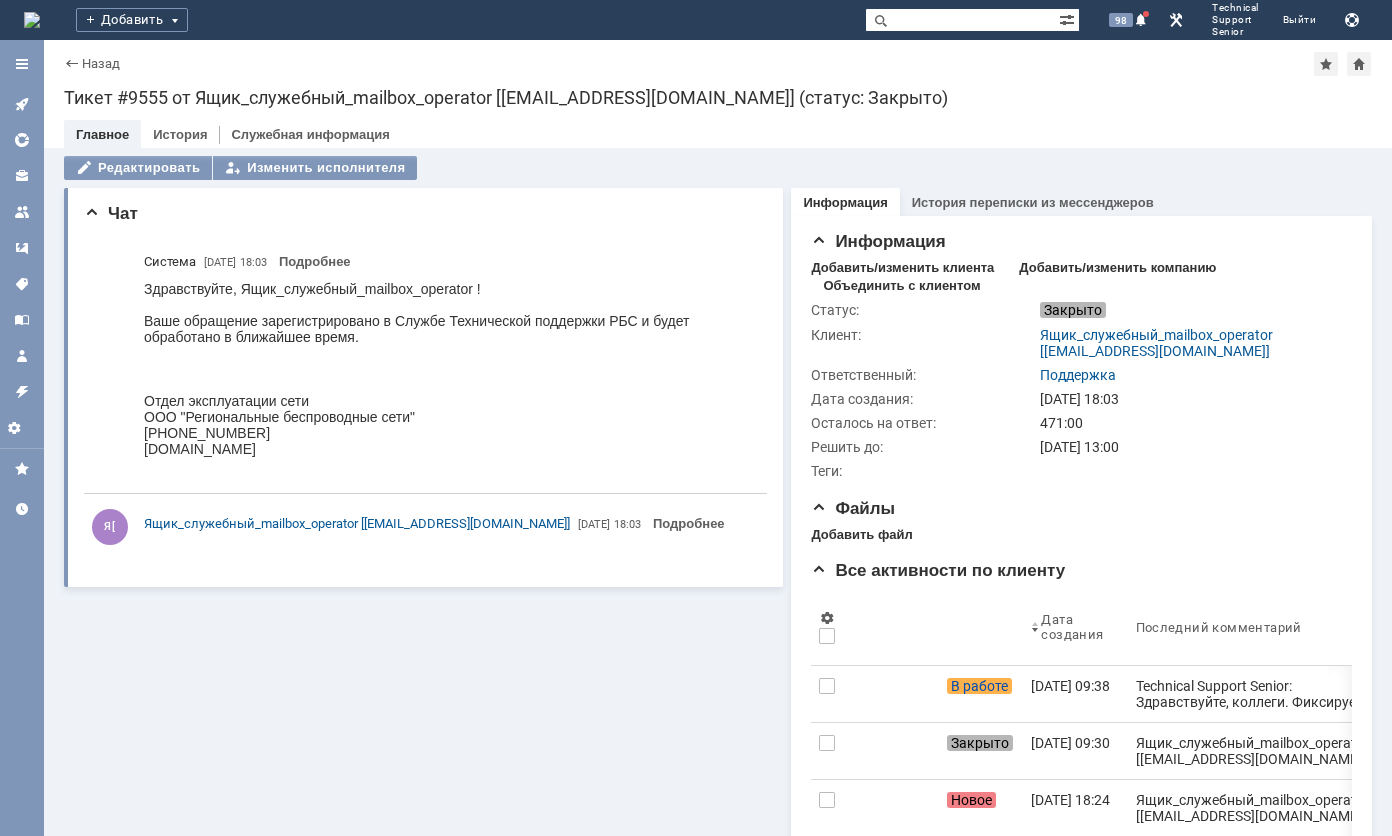 scroll, scrollTop: 0, scrollLeft: 0, axis: both 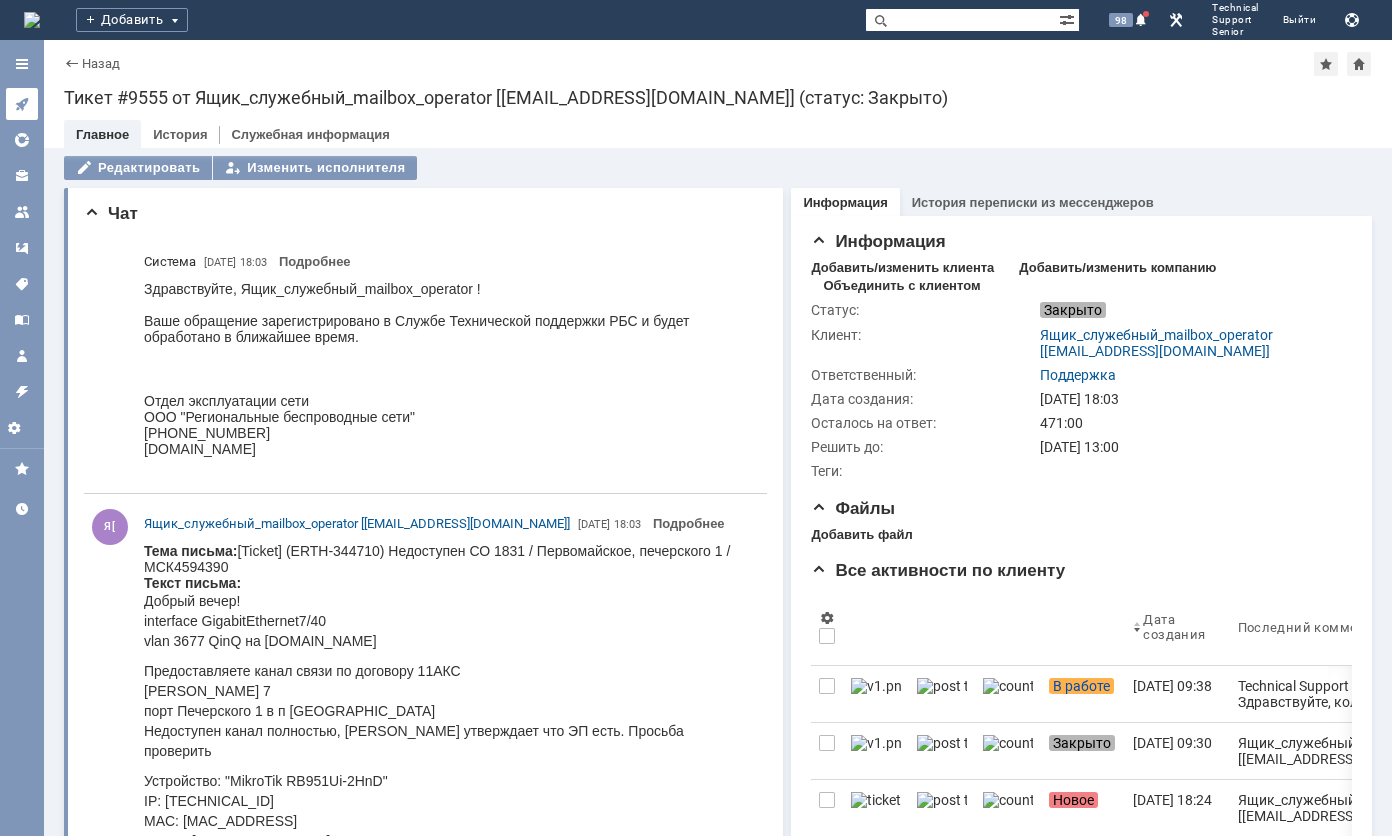 click at bounding box center [22, 104] 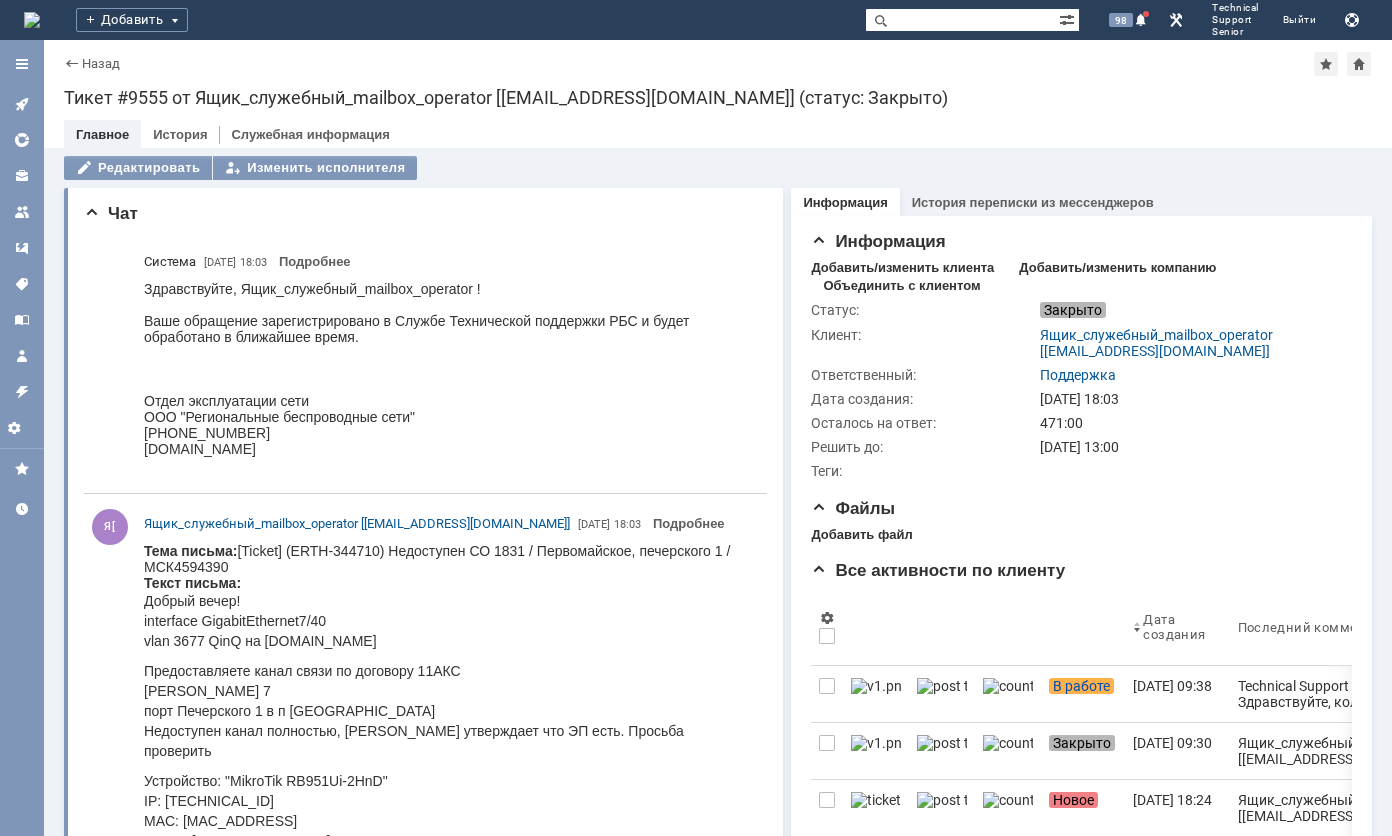 click at bounding box center (22, 104) 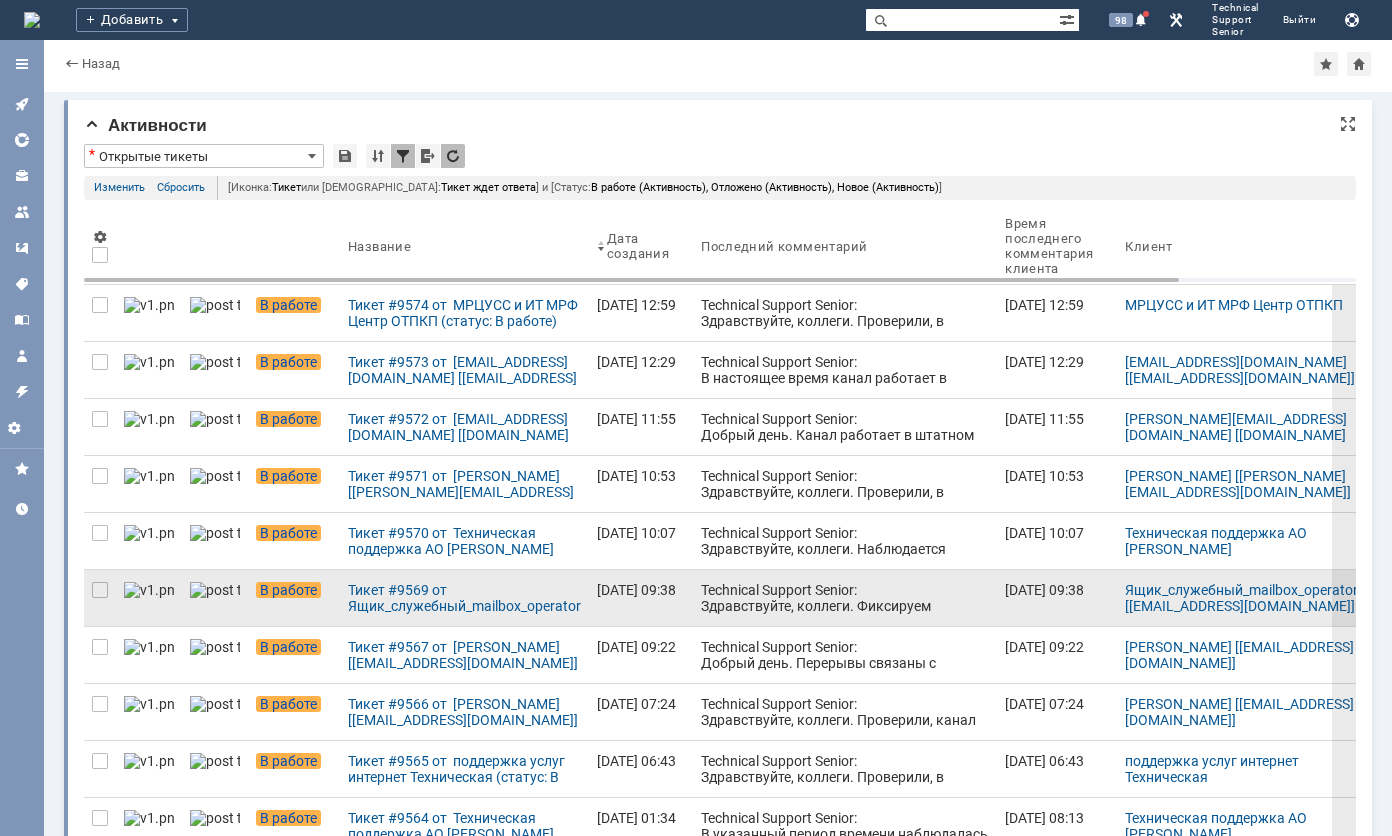 click on "Technical Support Senior:
Здравствуйте, коллеги. Фиксируем недоступность приемного оборудования, со стороны клиента. Просьба выполнить: 1) проверку электропитания приемной антенны, при его наличии, выполнить перезагрузку, путем отключения блока питания из розетки 220в. 2) проверку целостности кабельной трассы от PoE-инжектора до антенны 3) проверку целостности приемной радиоантенны и отсутствия физических преград перед ней" at bounding box center (845, 678) 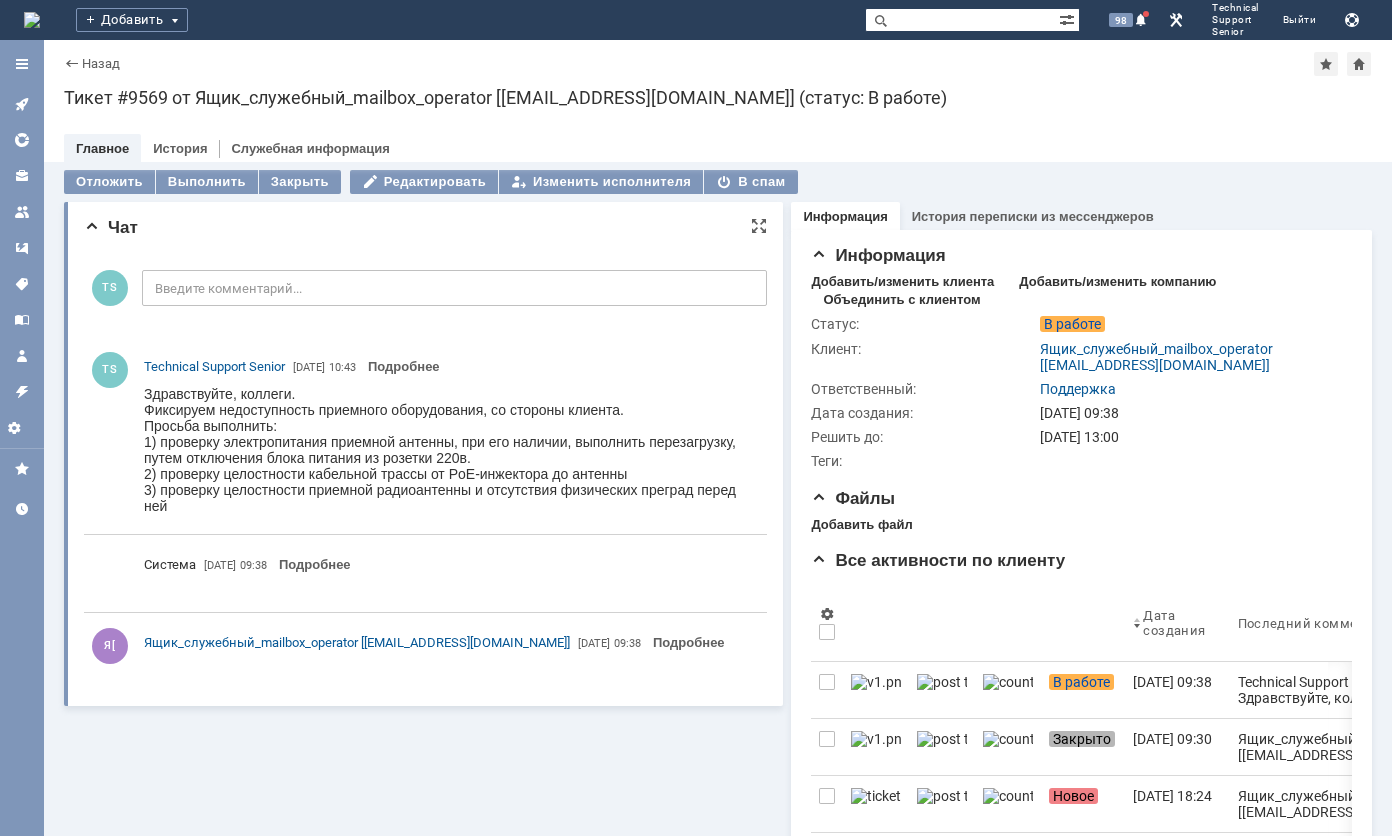 scroll, scrollTop: 0, scrollLeft: 0, axis: both 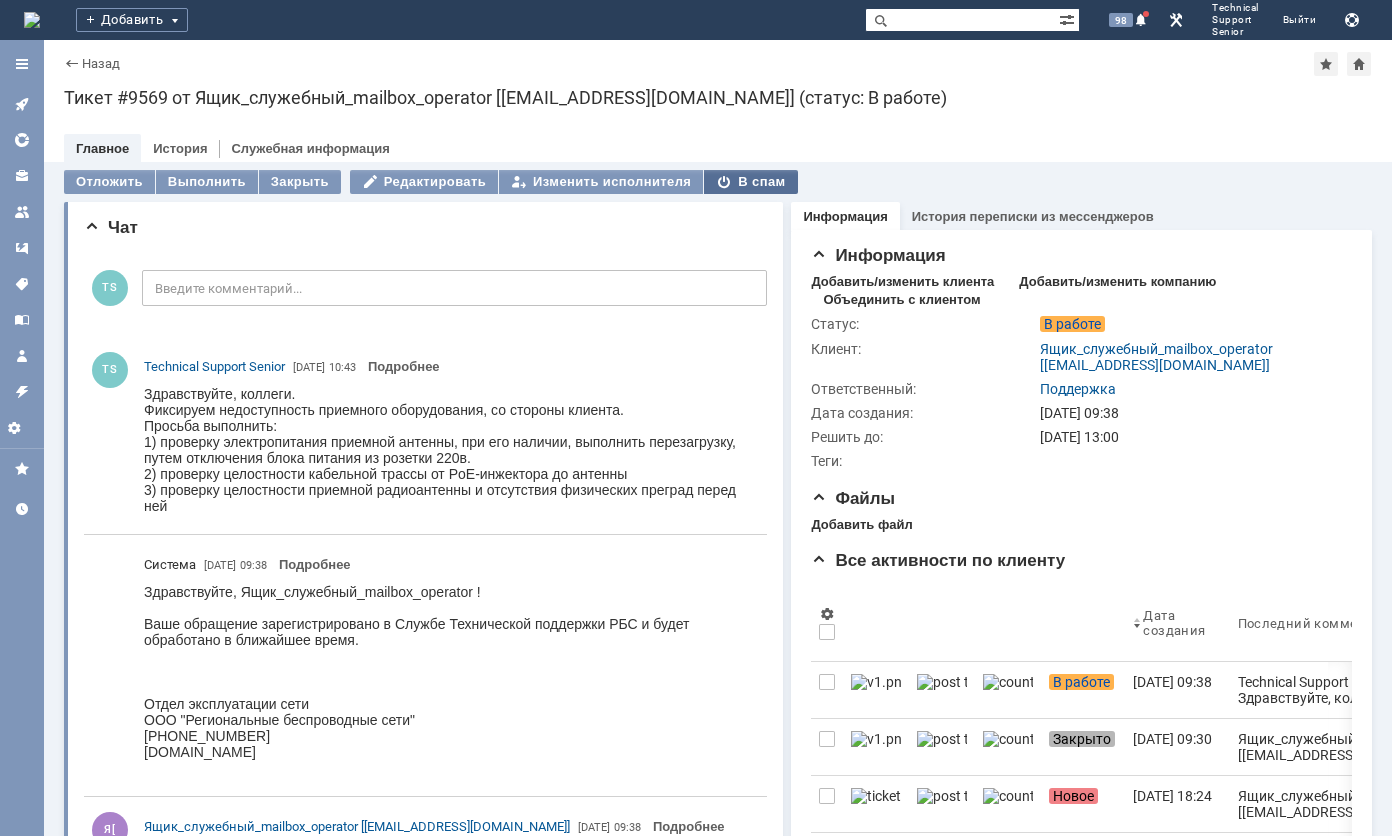 click on "В спам" at bounding box center (750, 182) 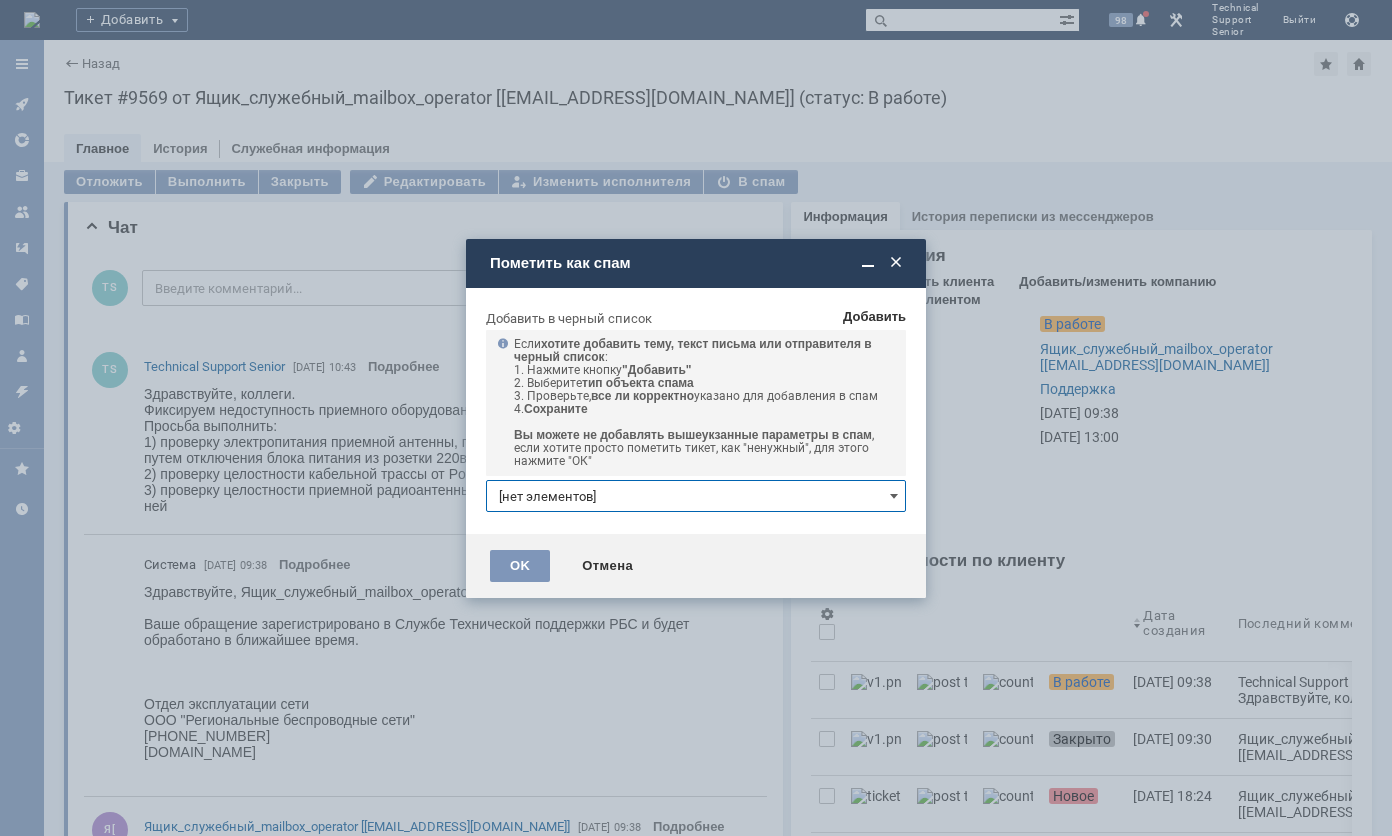 click on "Добавить" at bounding box center [874, 317] 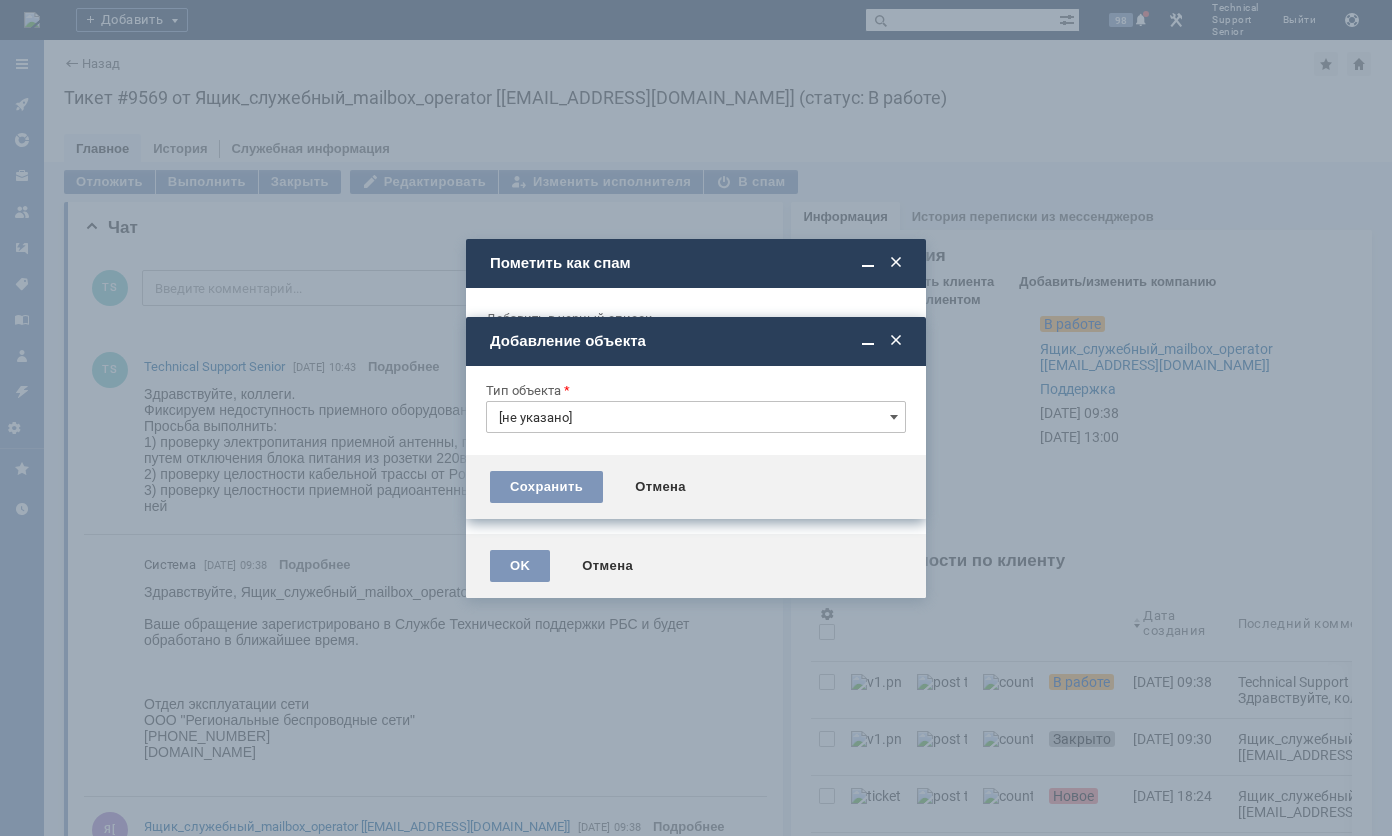 click on "[не указано]" at bounding box center [696, 417] 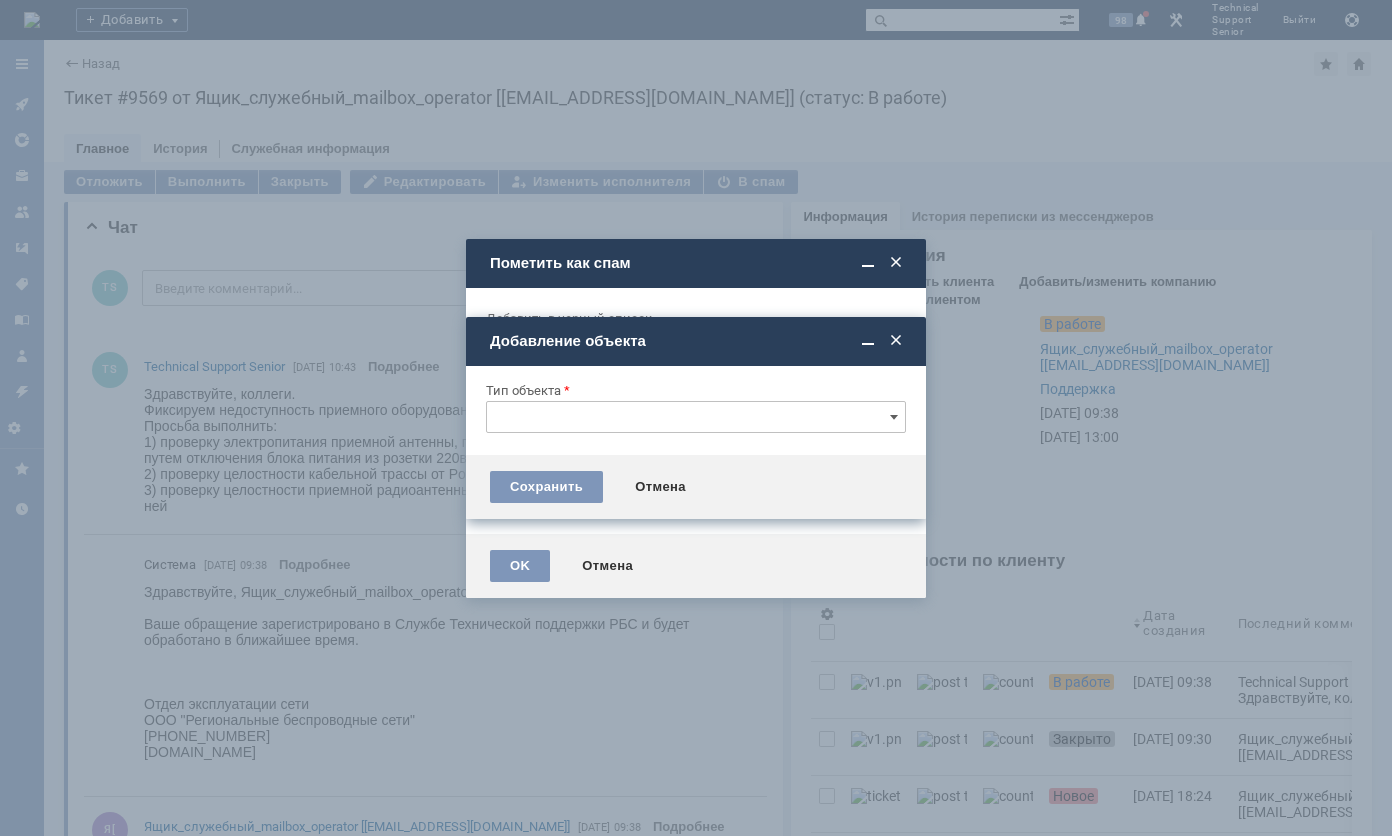click on "Тема письма" at bounding box center (696, 552) 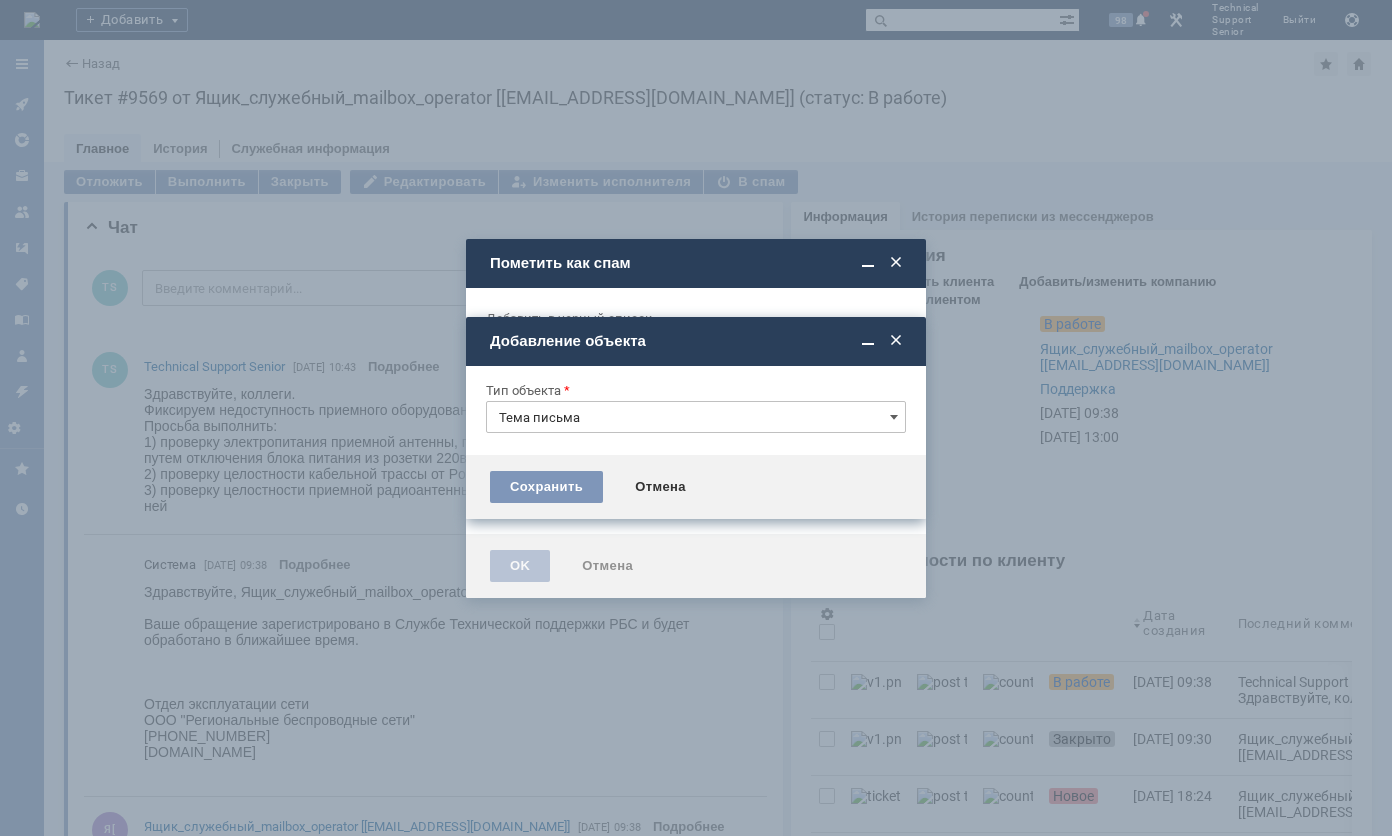 click at bounding box center (696, 418) 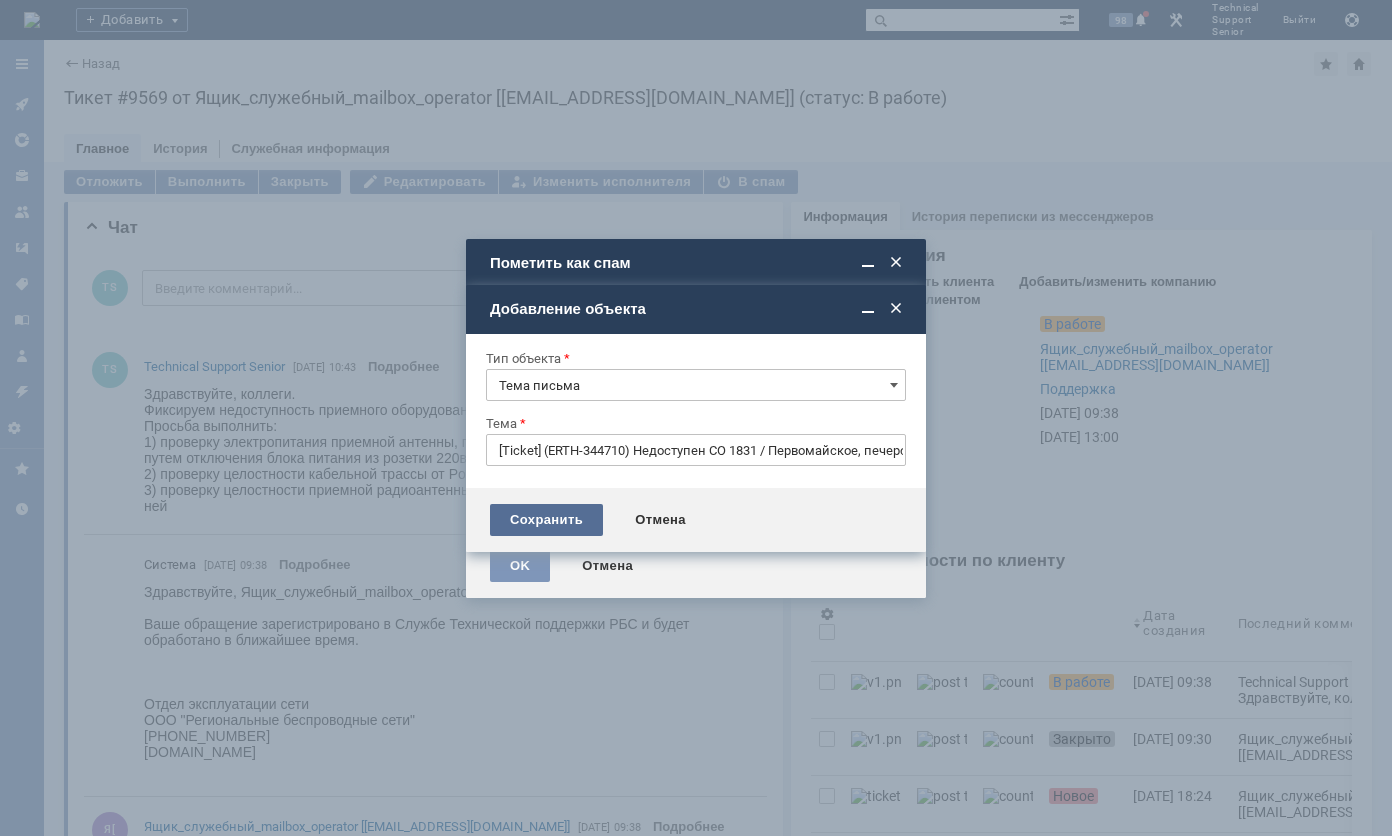 type on "Тема письма" 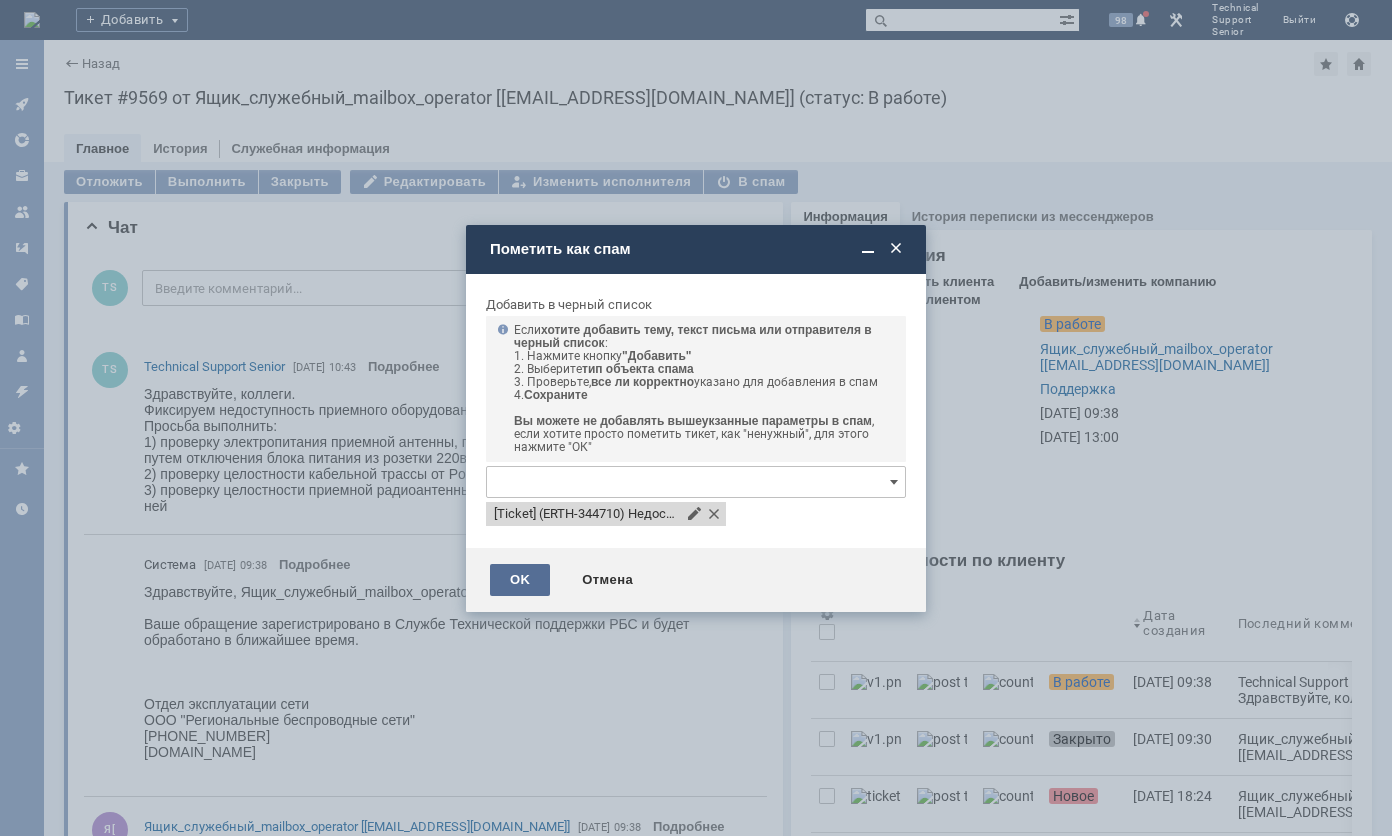 click on "OK" at bounding box center [520, 580] 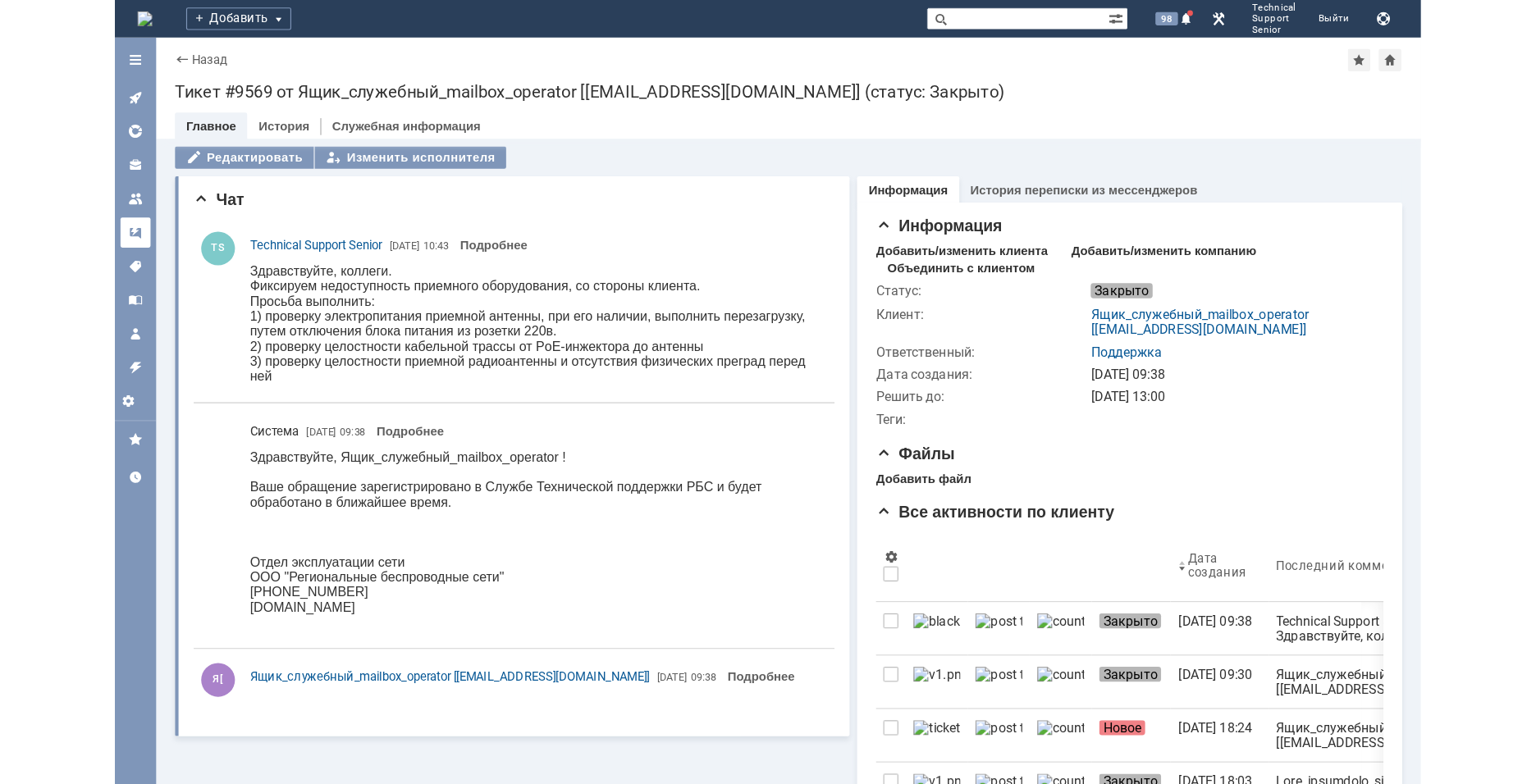 scroll, scrollTop: 0, scrollLeft: 0, axis: both 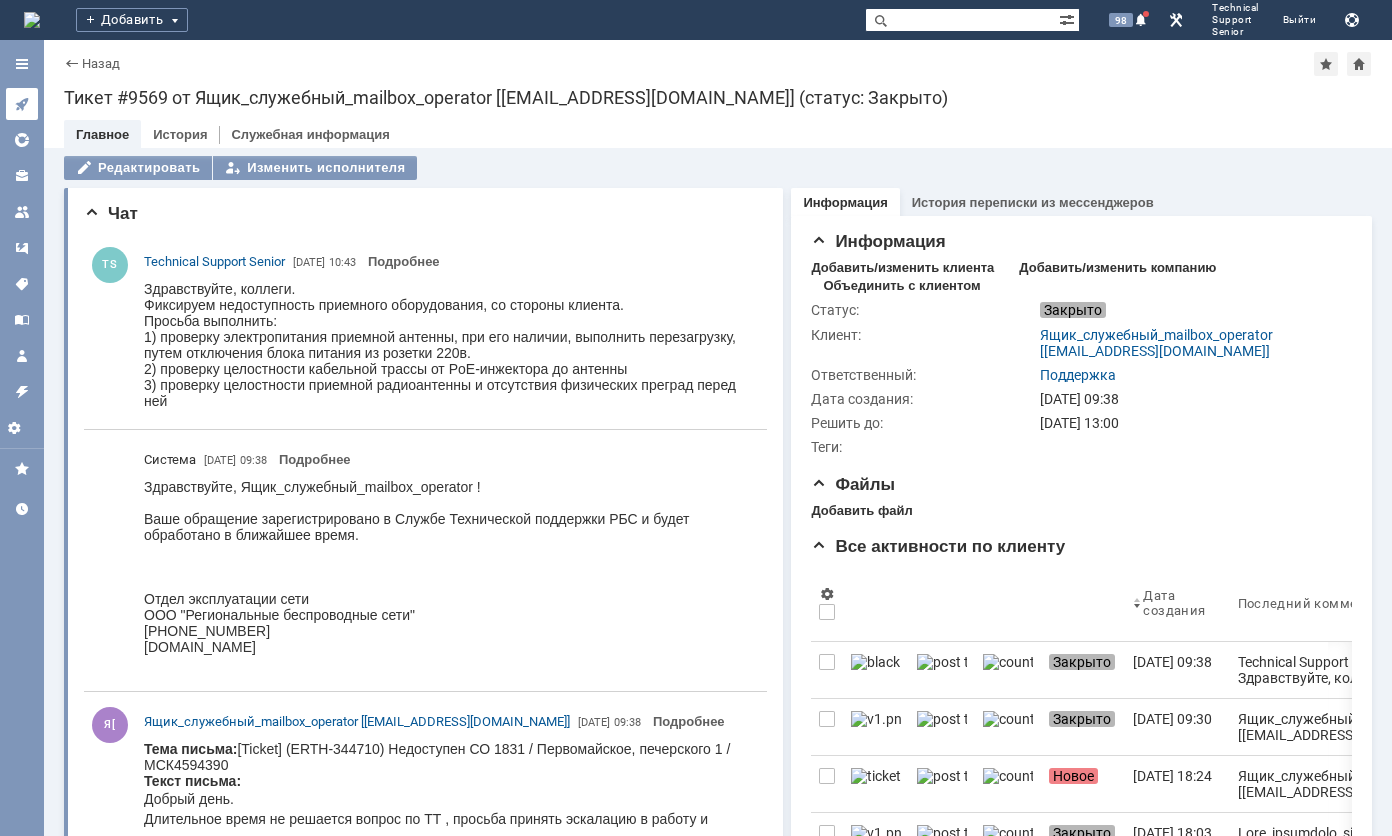 drag, startPoint x: 24, startPoint y: 122, endPoint x: 22, endPoint y: 112, distance: 10.198039 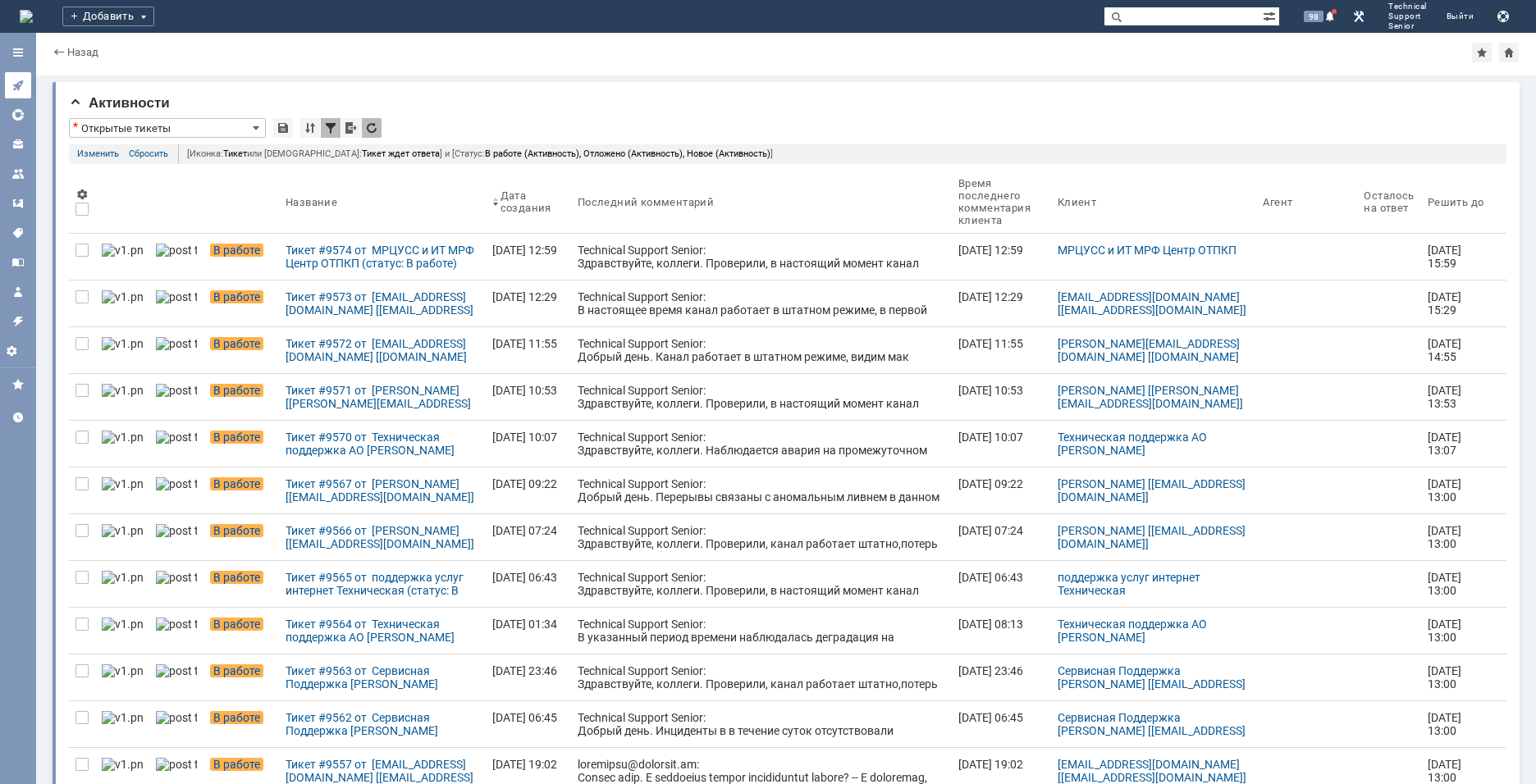 click 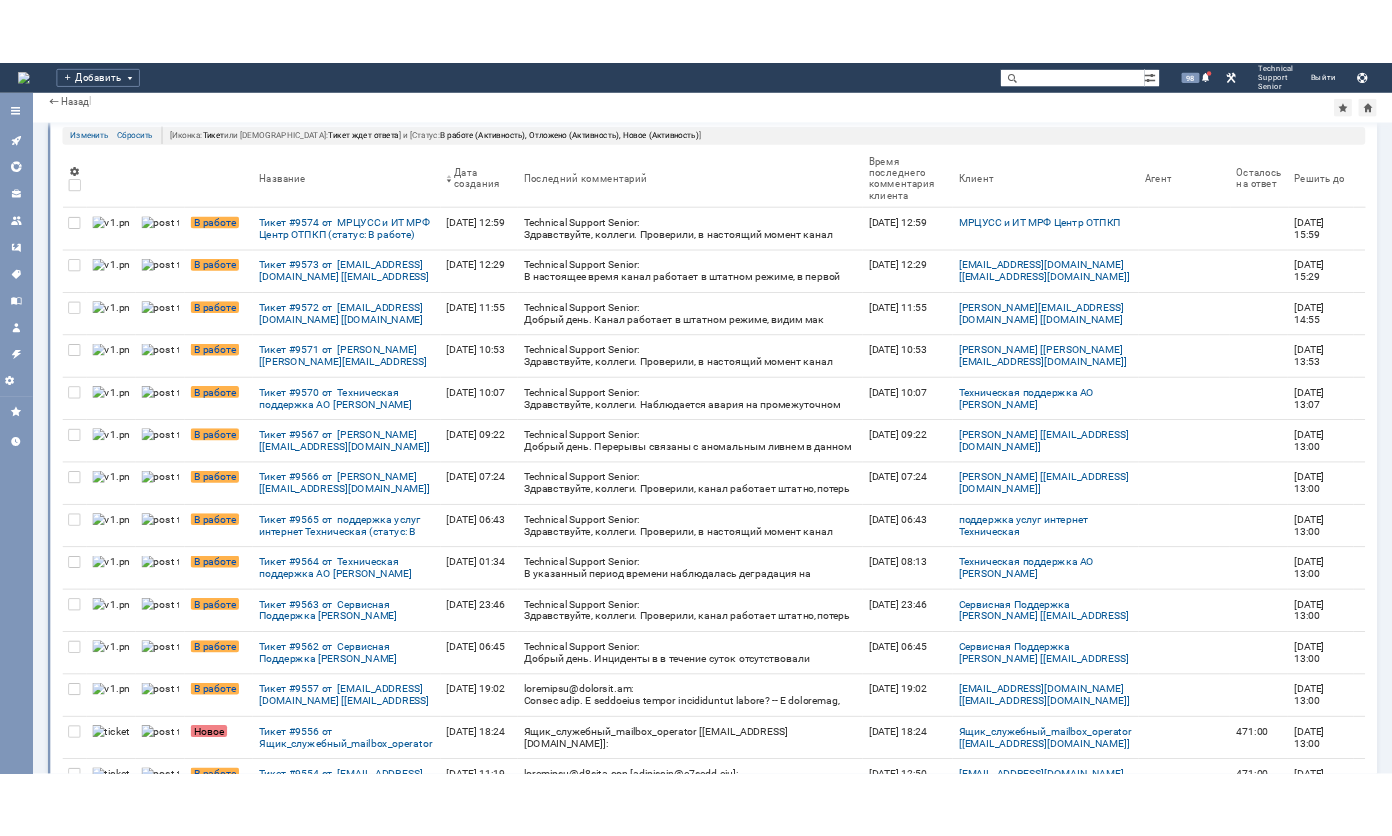 scroll, scrollTop: 200, scrollLeft: 0, axis: vertical 